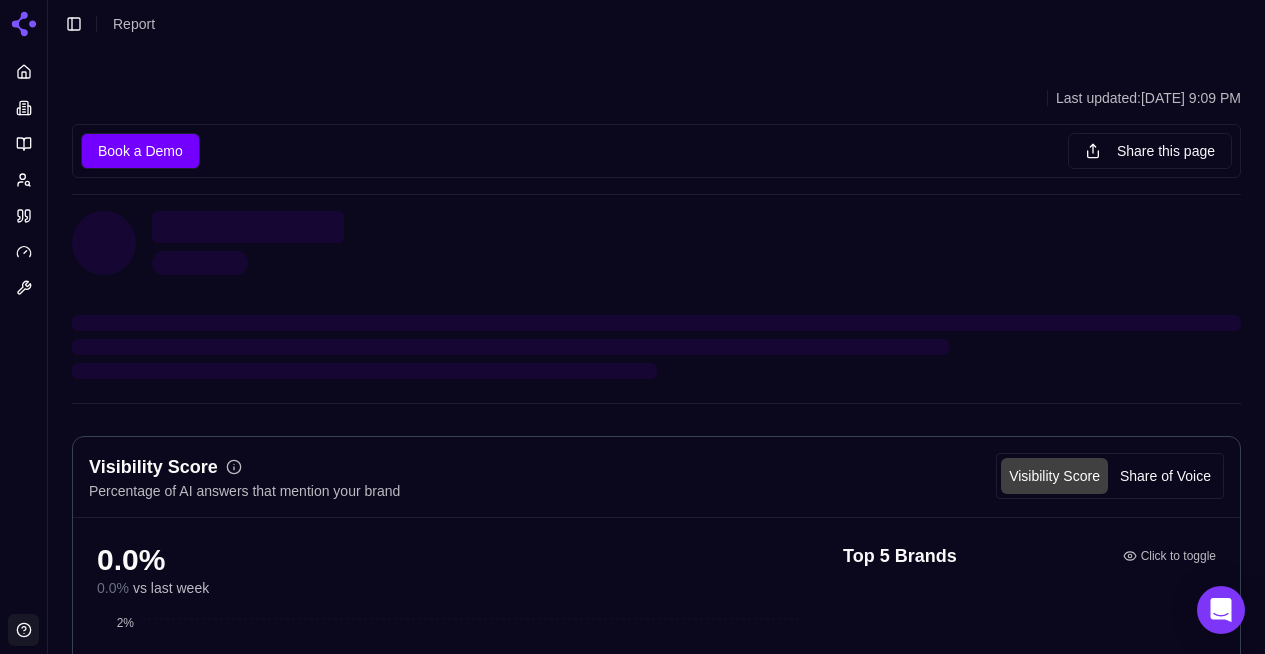 scroll, scrollTop: 0, scrollLeft: 0, axis: both 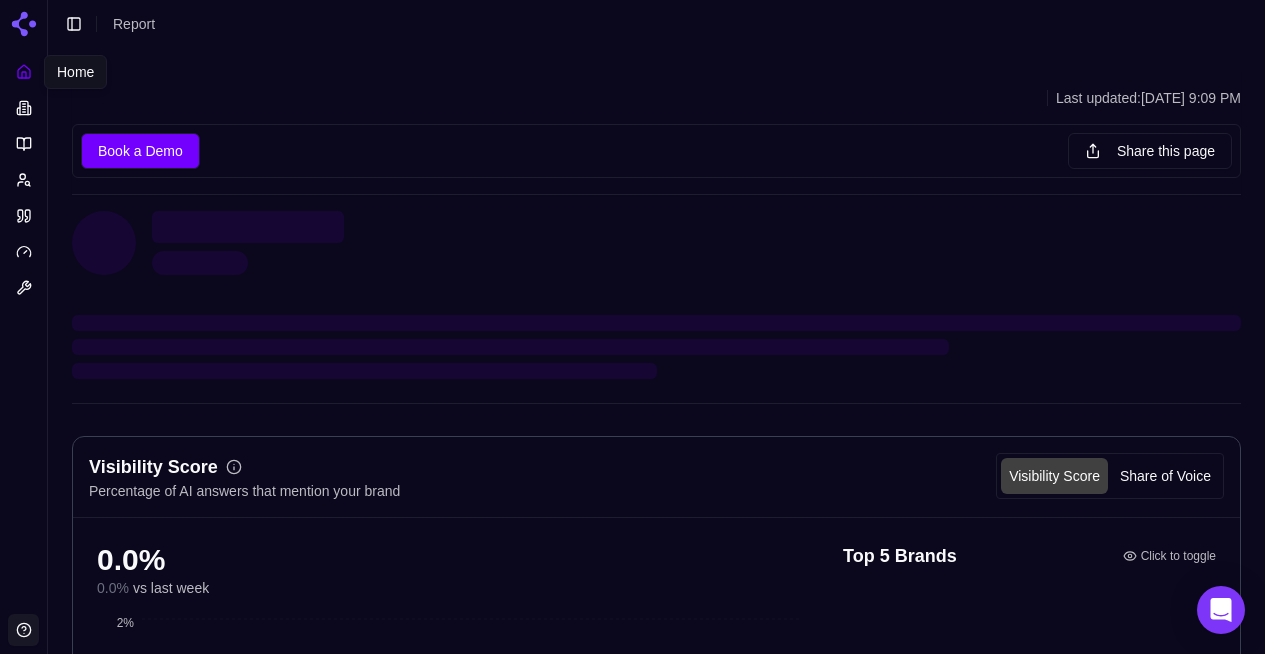 click 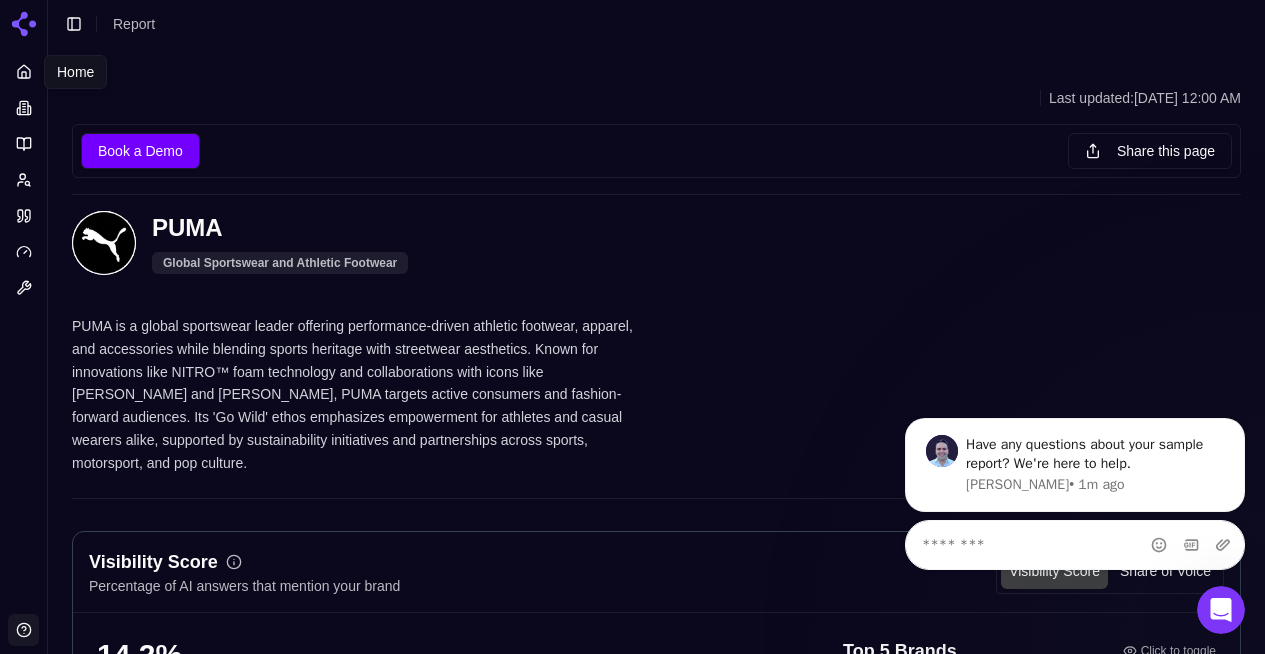 scroll, scrollTop: 0, scrollLeft: 0, axis: both 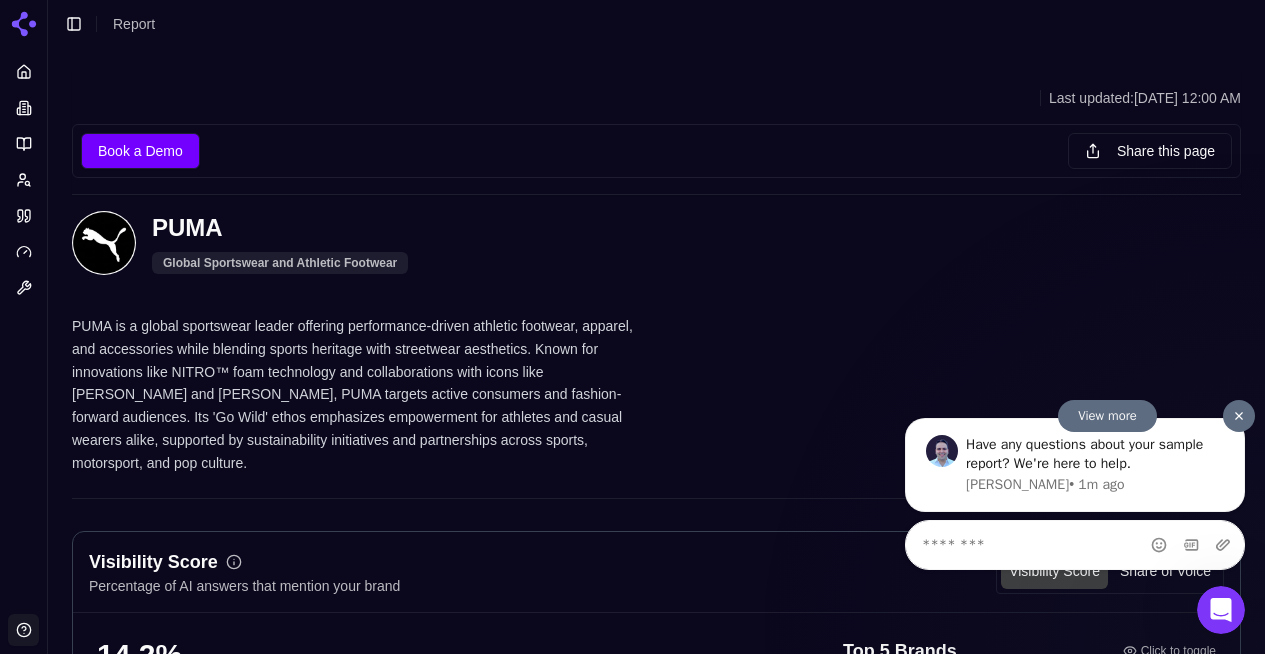 click at bounding box center (1239, 415) 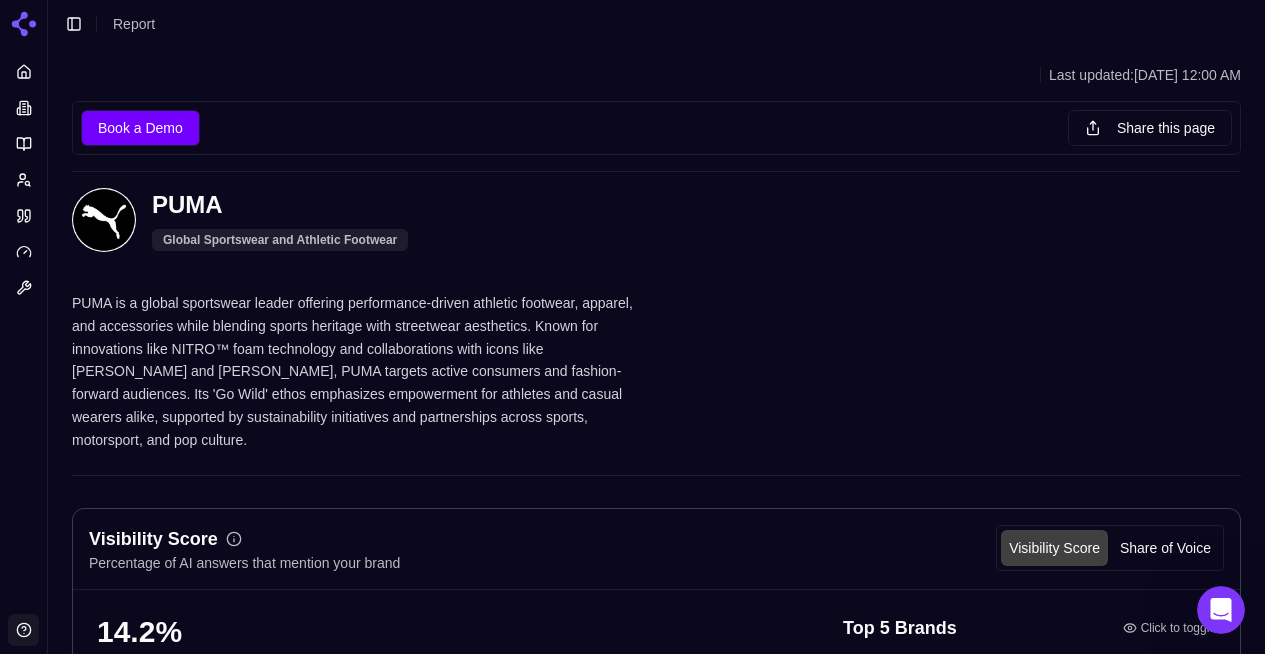 scroll, scrollTop: 0, scrollLeft: 0, axis: both 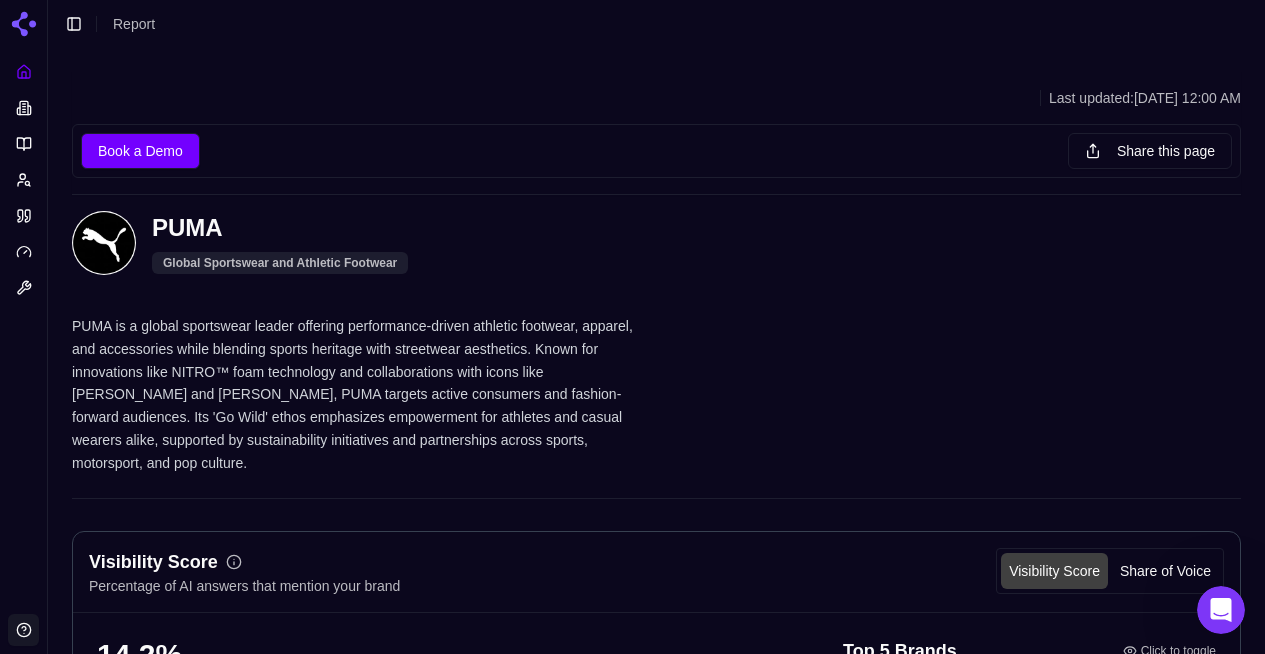 click 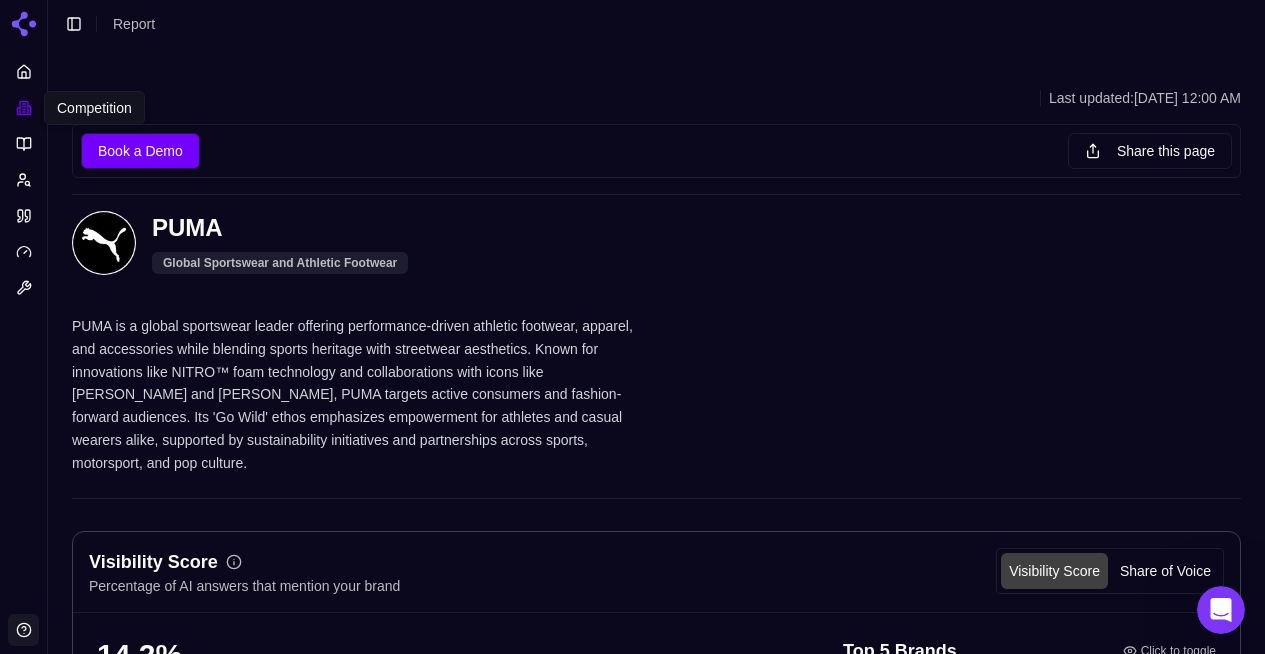 click at bounding box center [24, 108] 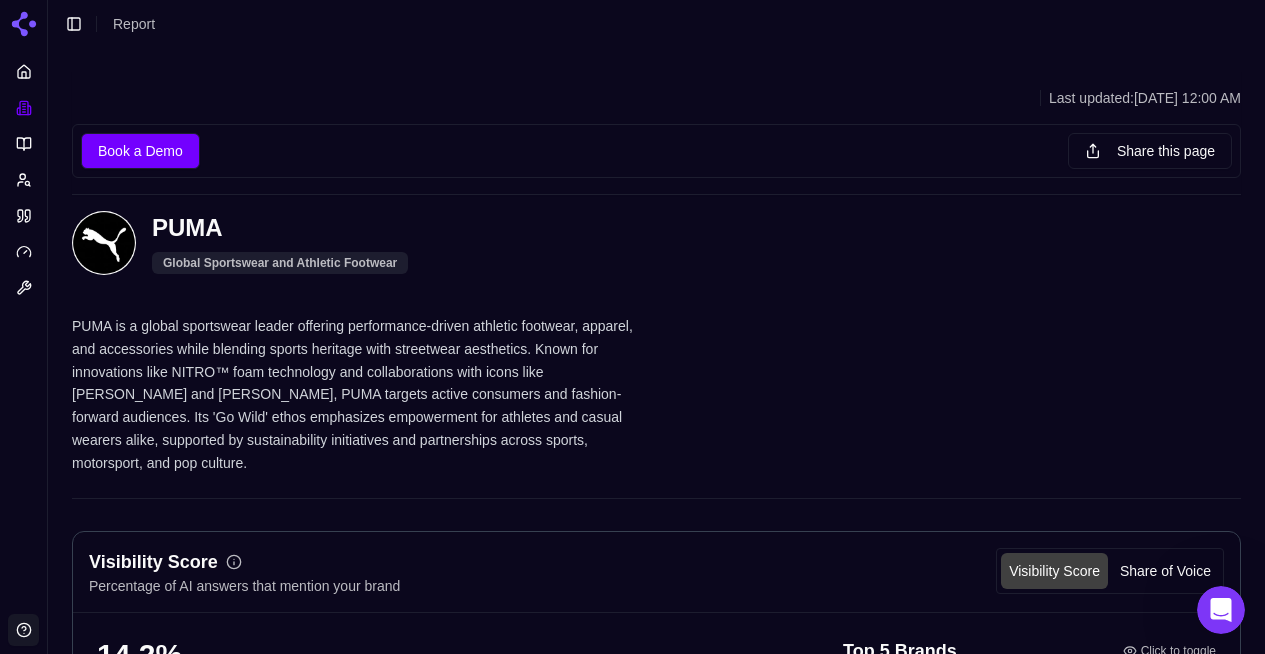 click 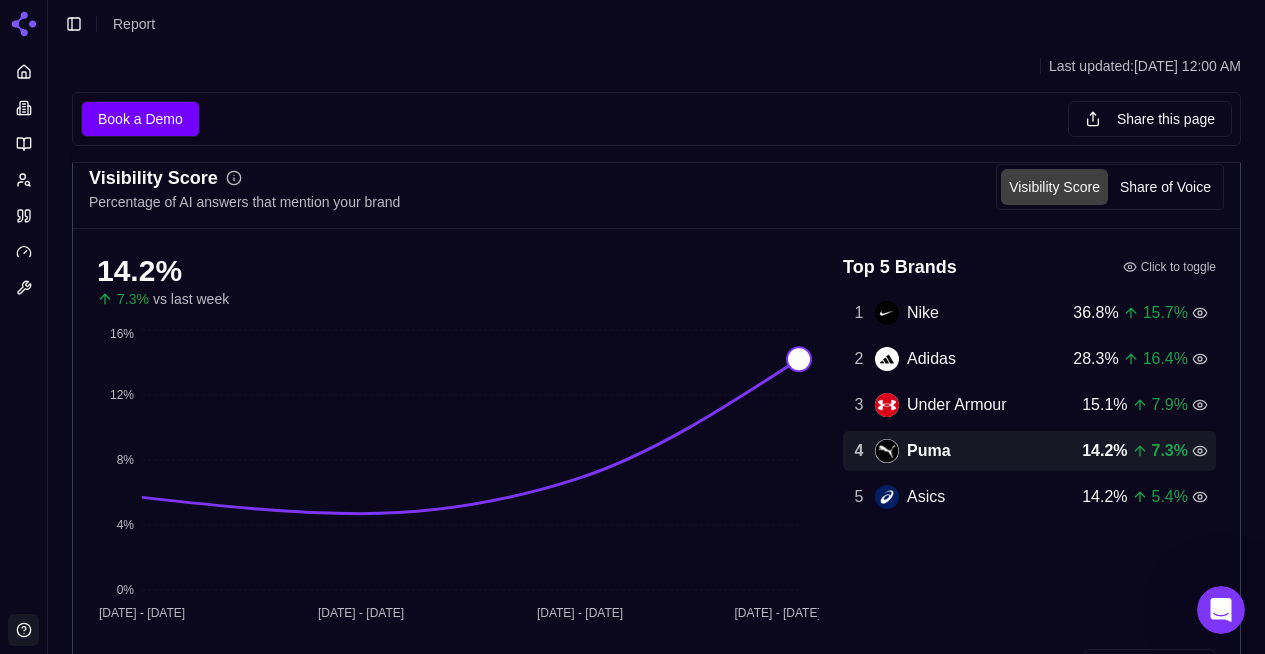 scroll, scrollTop: 441, scrollLeft: 0, axis: vertical 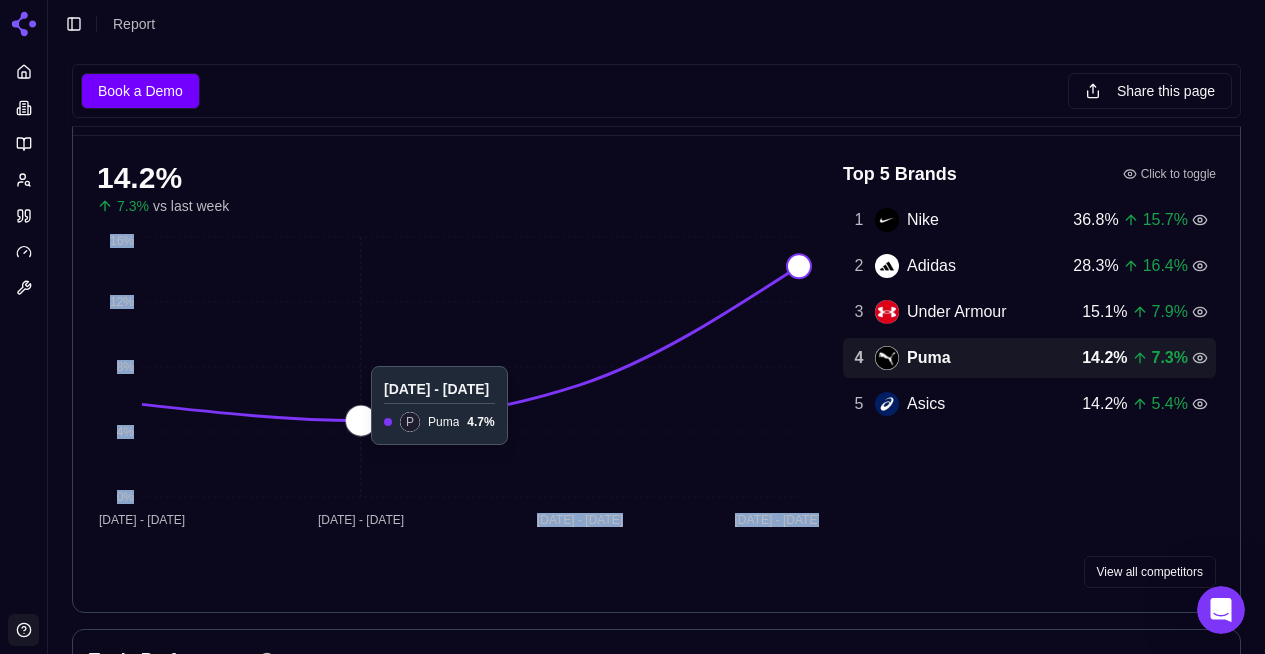 drag, startPoint x: 796, startPoint y: 254, endPoint x: 447, endPoint y: 332, distance: 357.61014 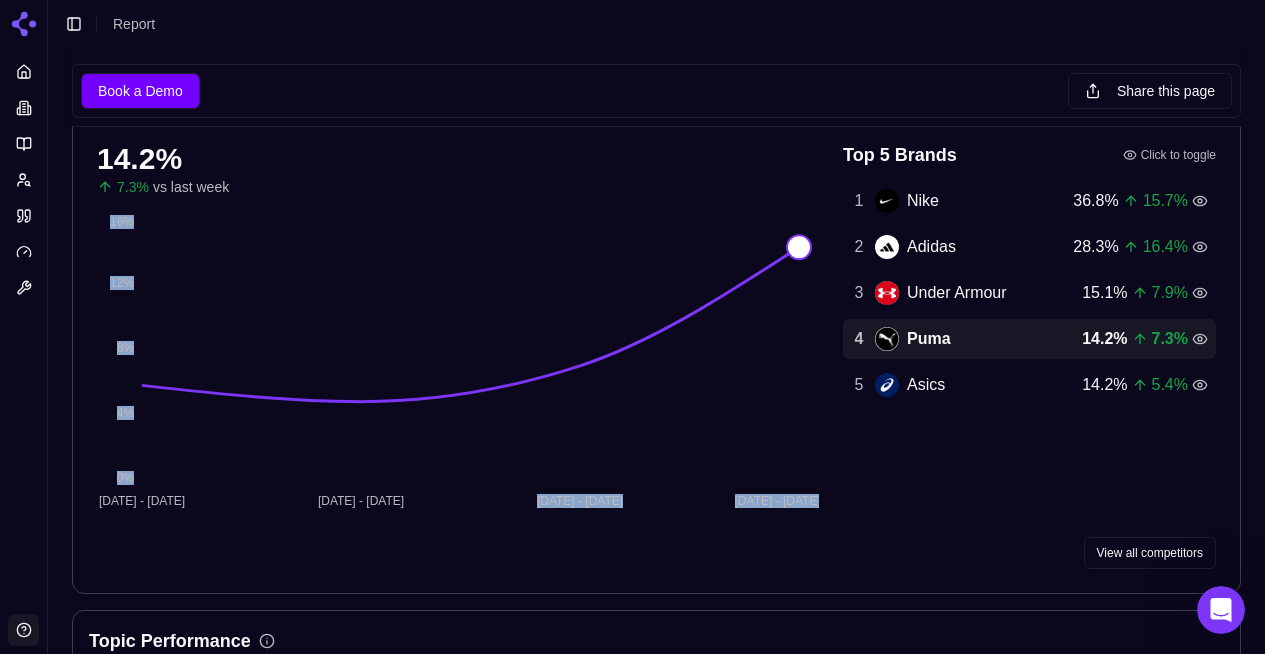 scroll, scrollTop: 0, scrollLeft: 0, axis: both 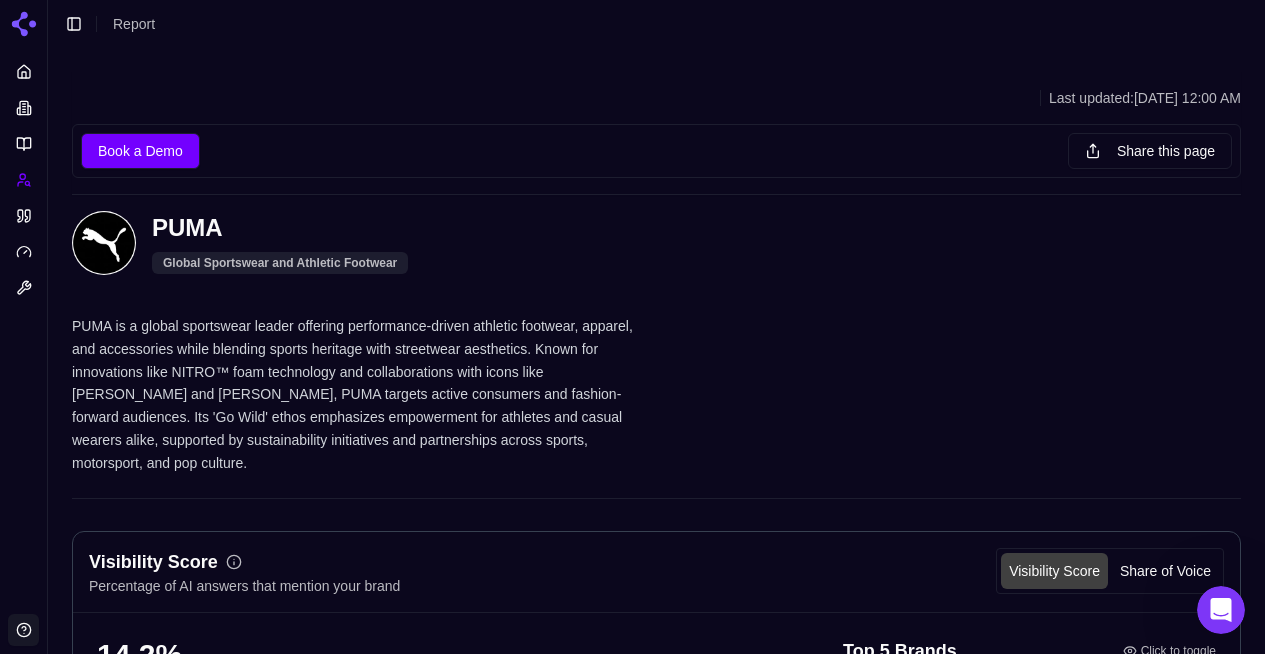 click at bounding box center [24, 180] 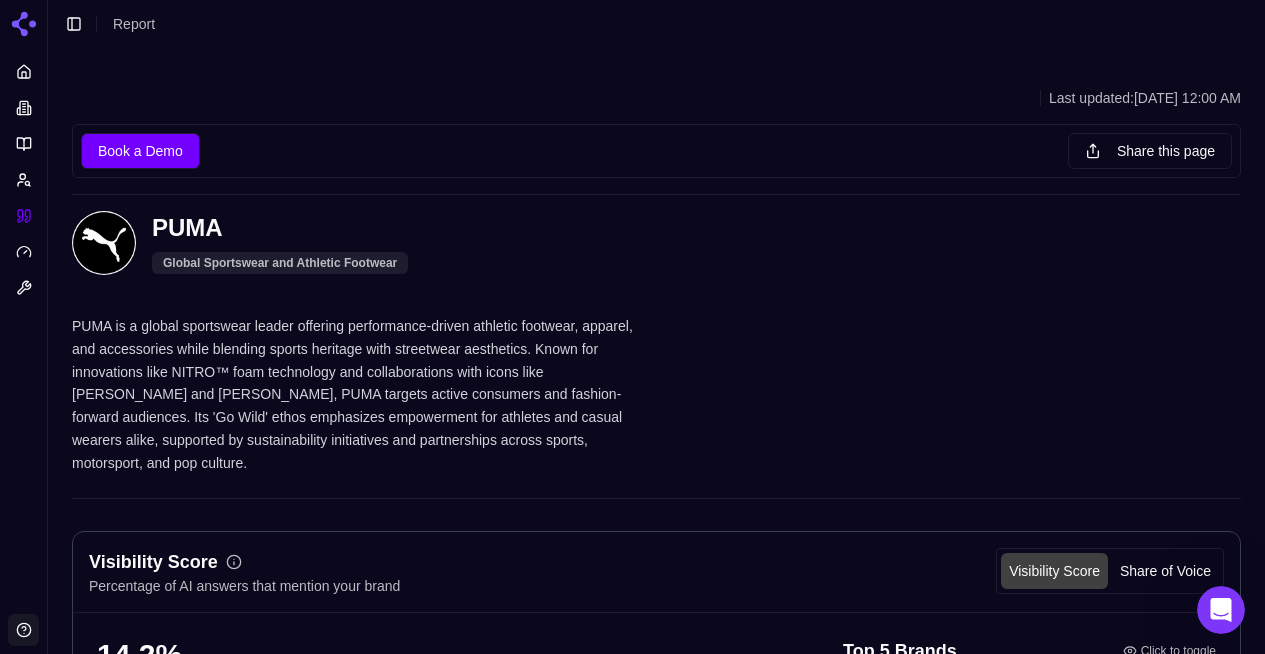 click 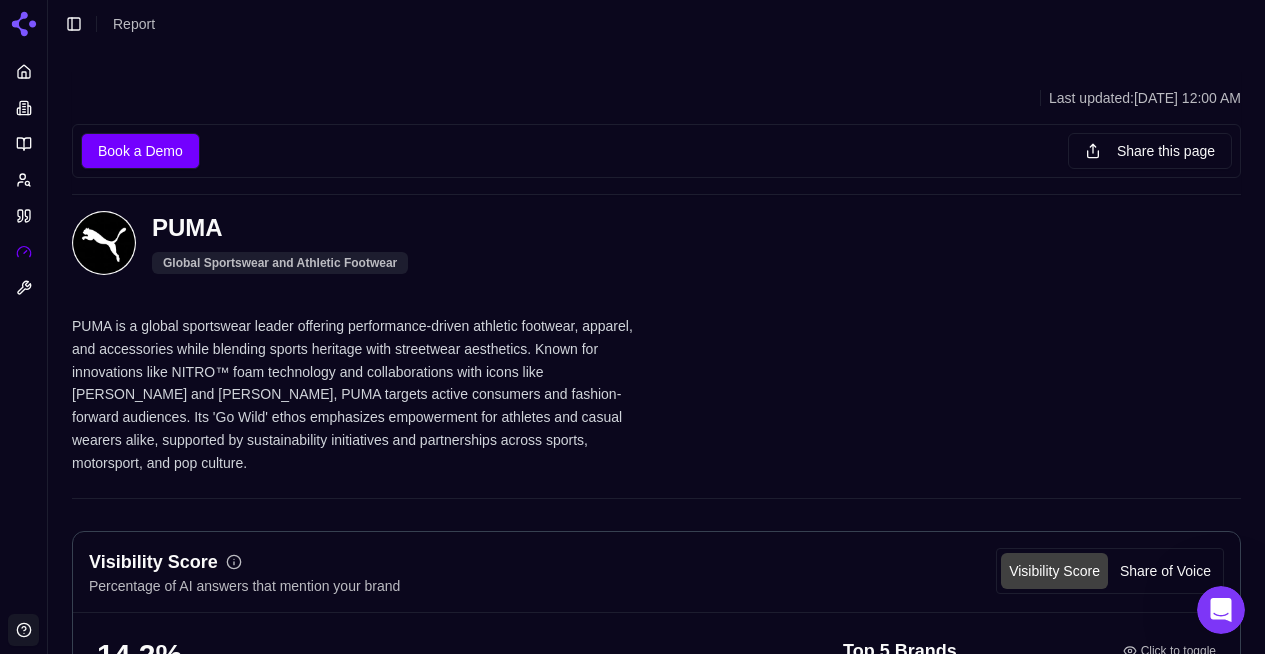 click at bounding box center (24, 252) 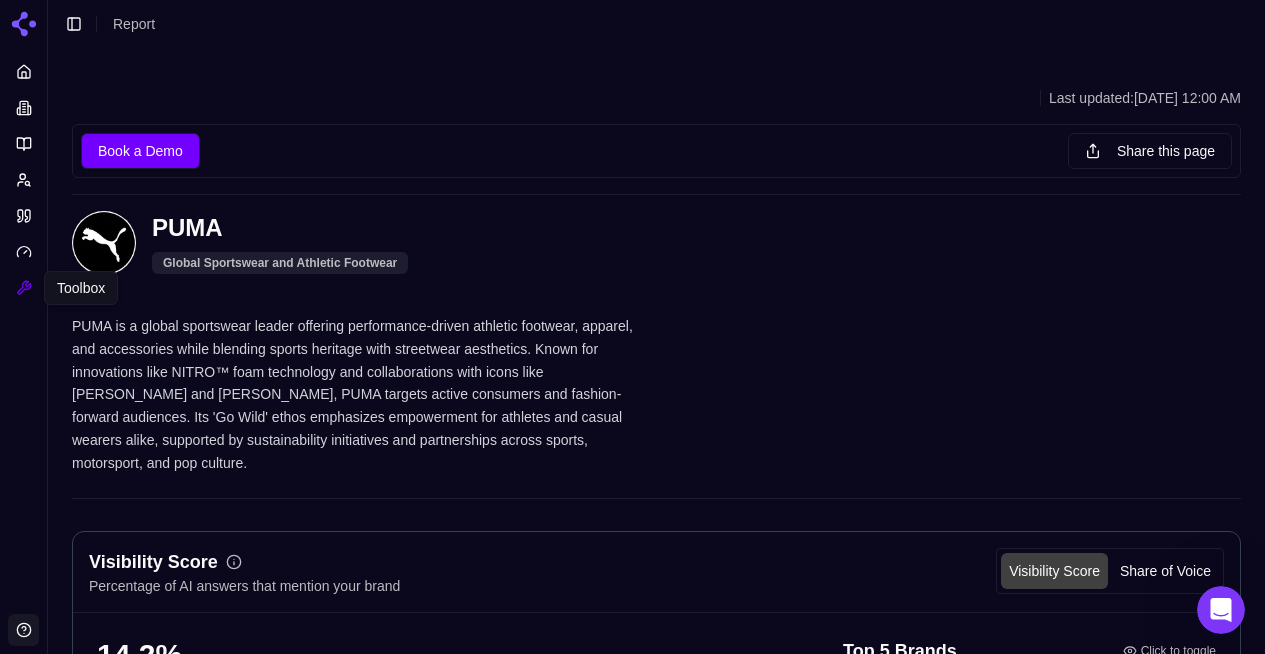 click 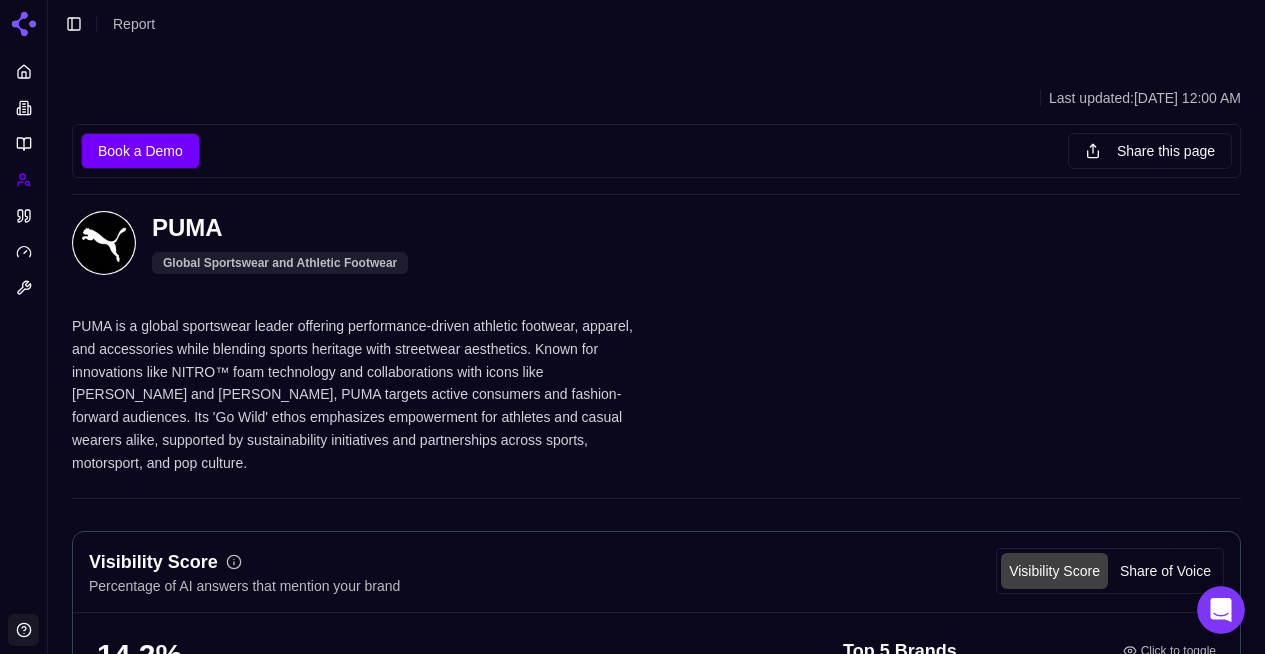 click 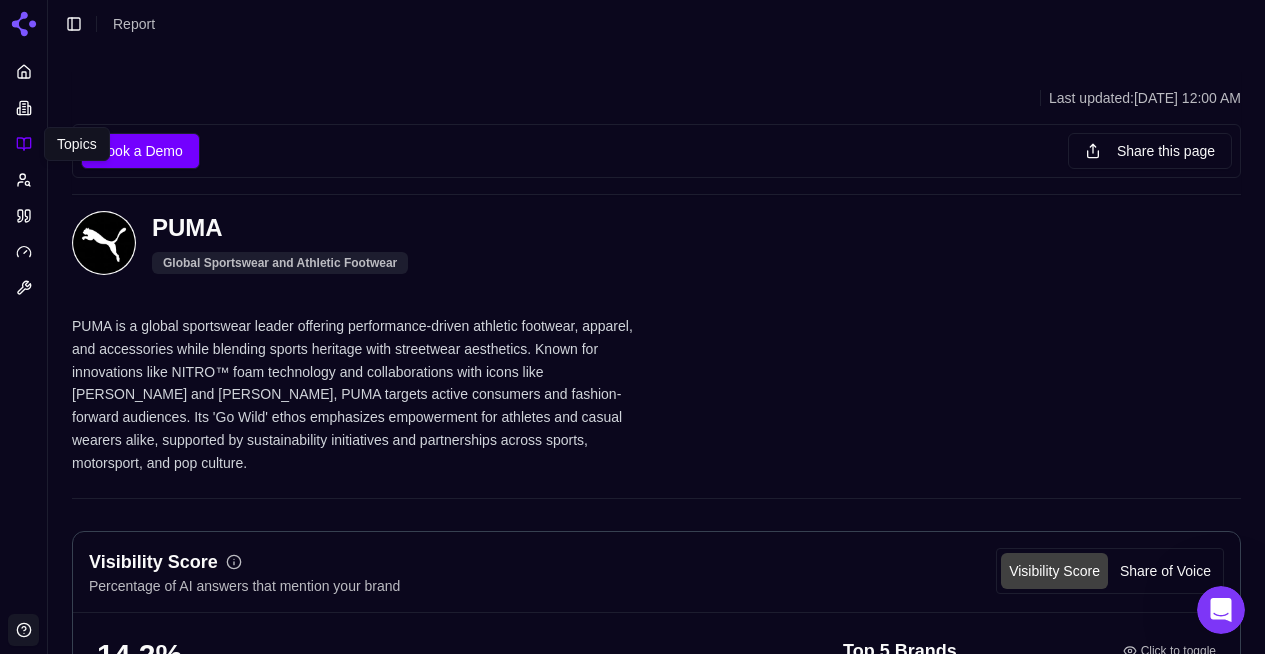 click 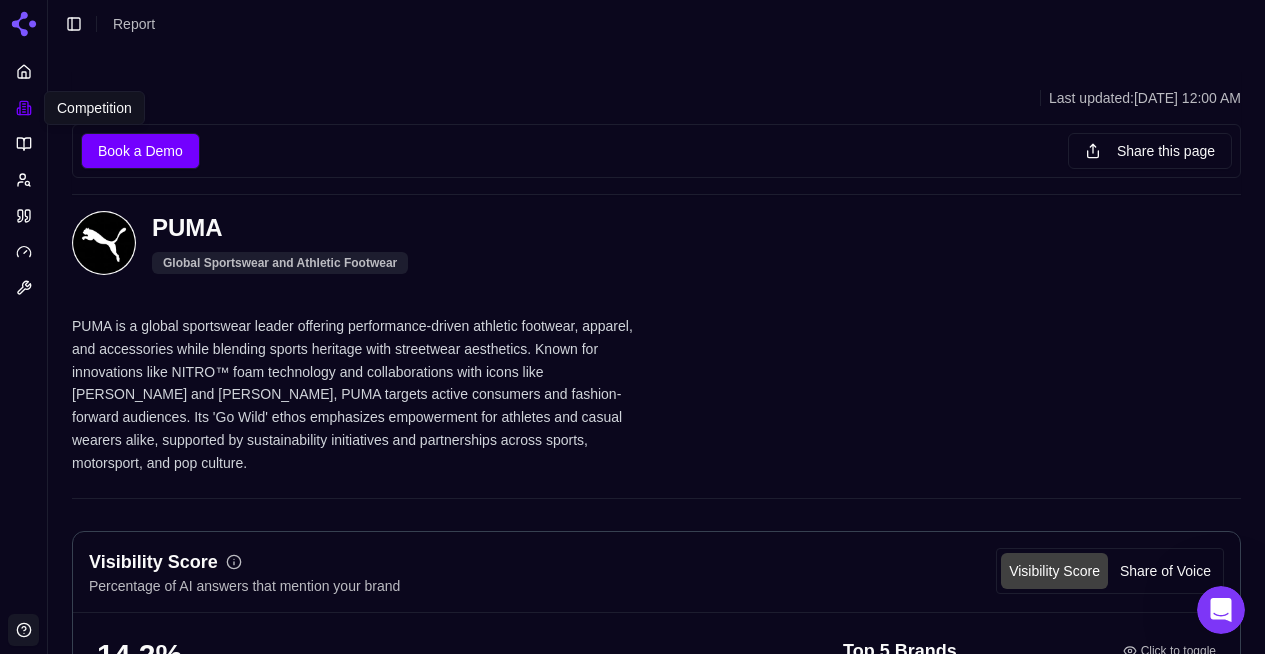 click 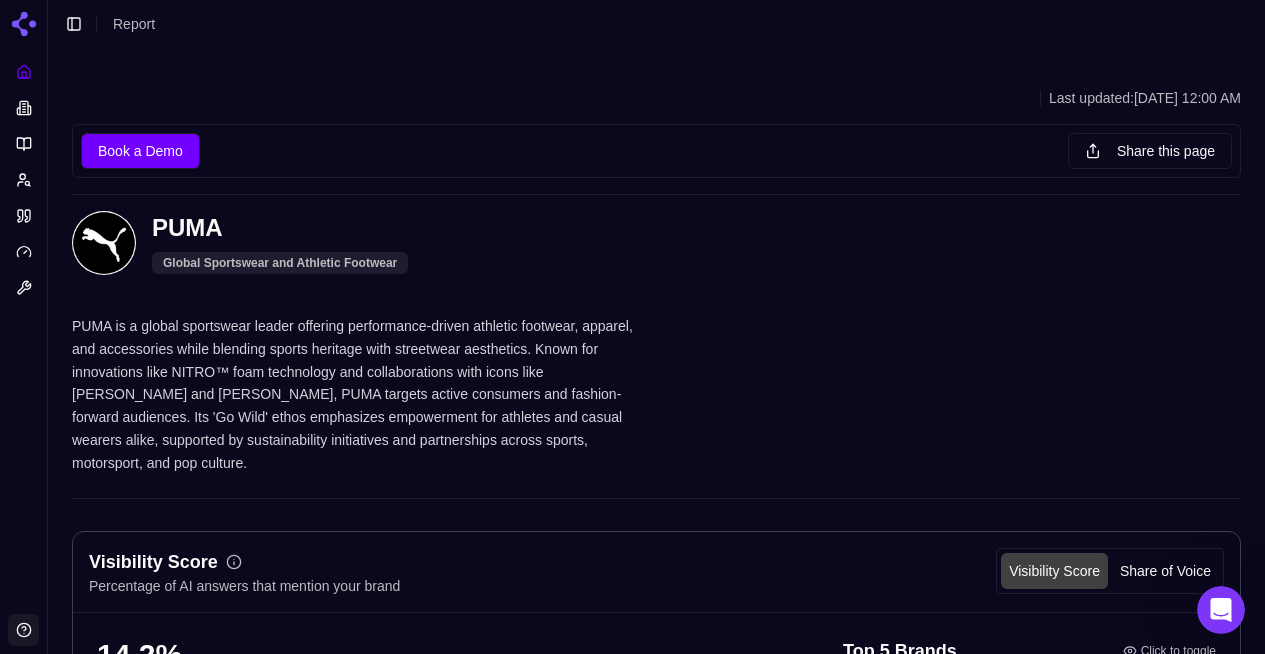 click at bounding box center [24, 72] 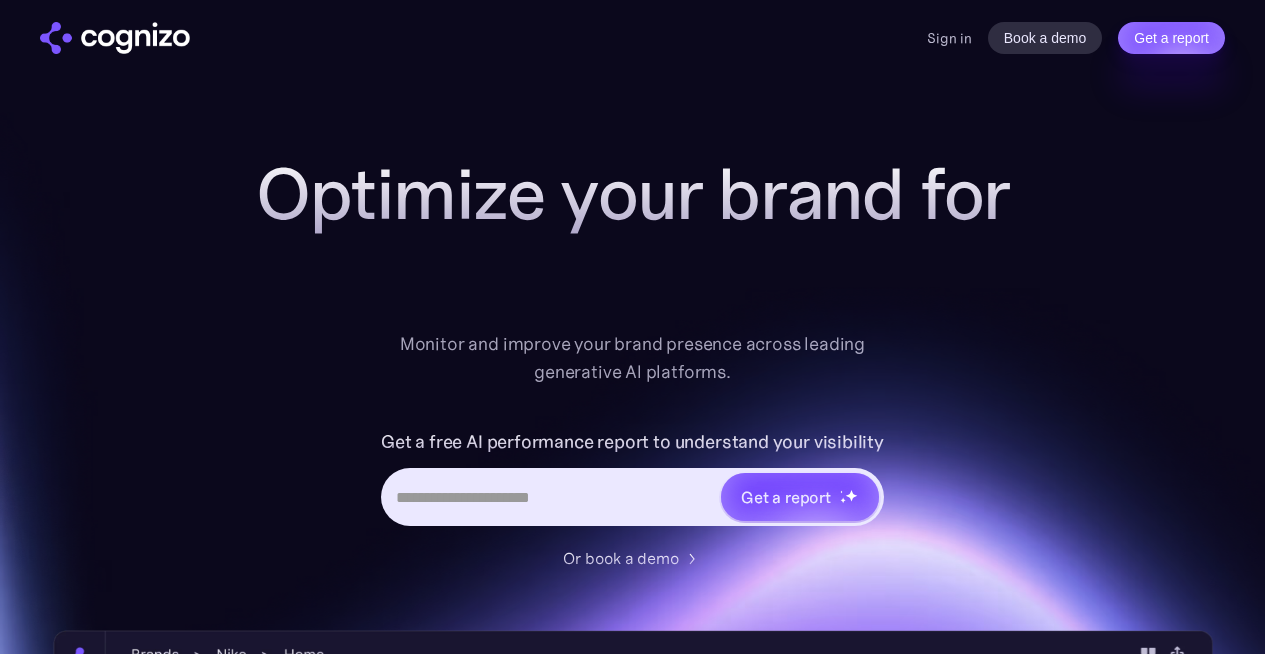 scroll, scrollTop: 0, scrollLeft: 0, axis: both 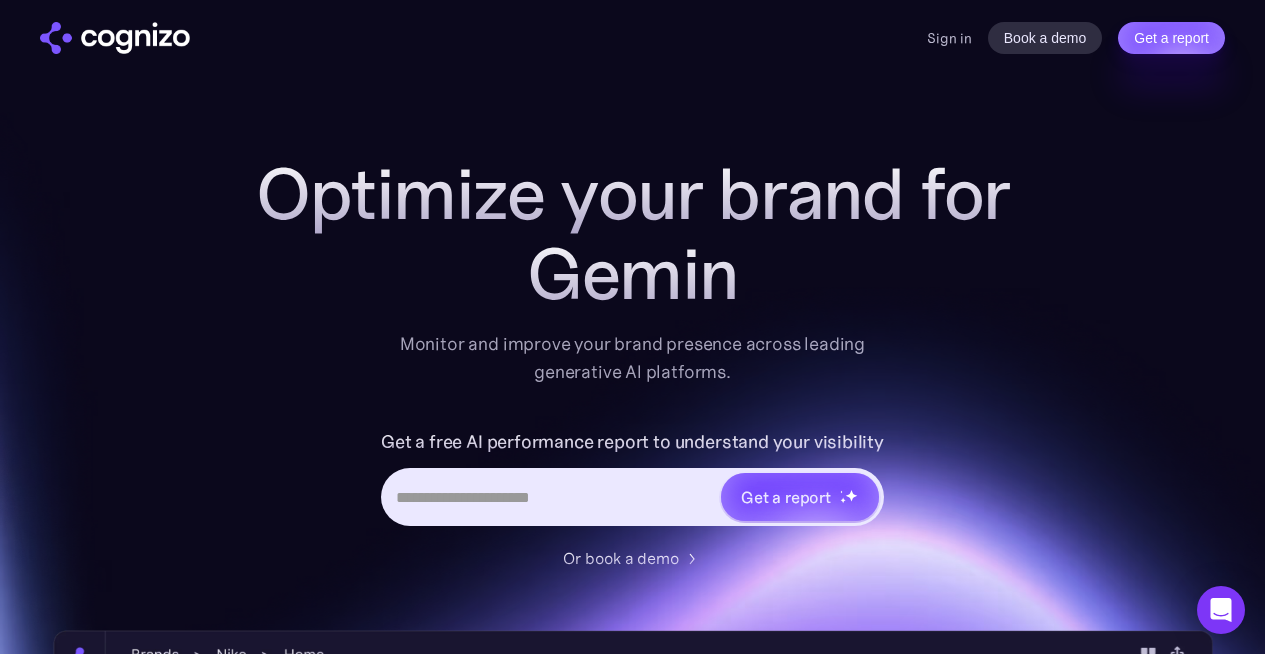 click at bounding box center [551, 497] 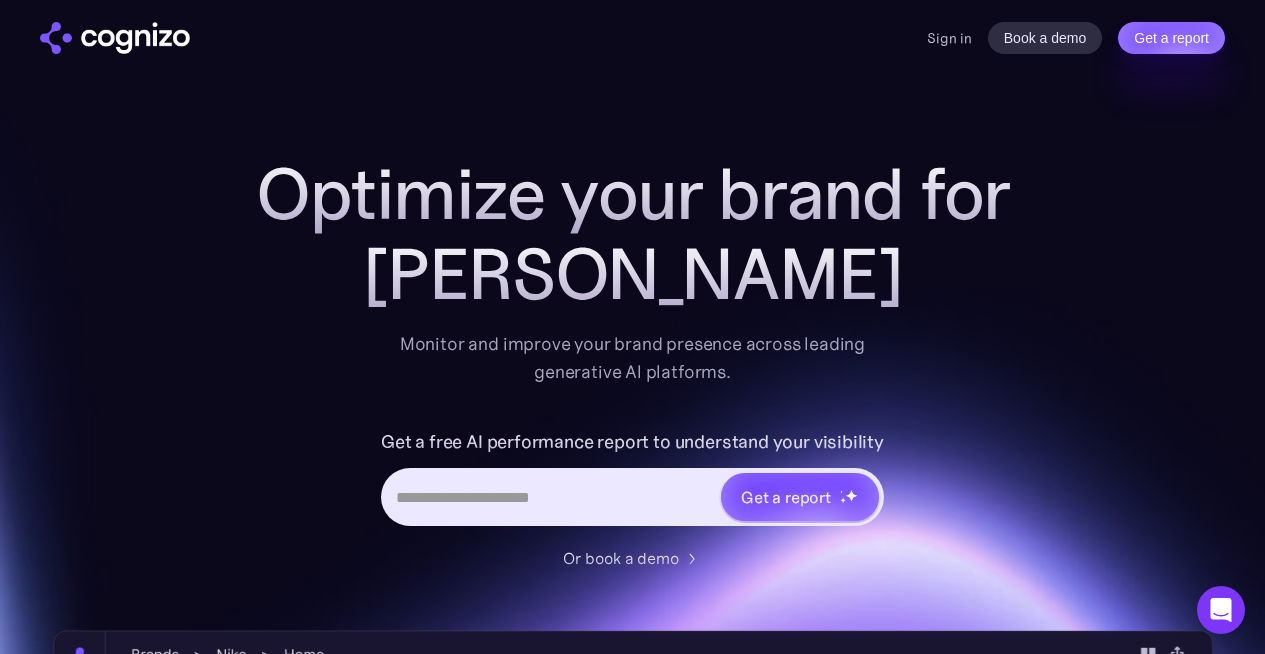 click at bounding box center [551, 497] 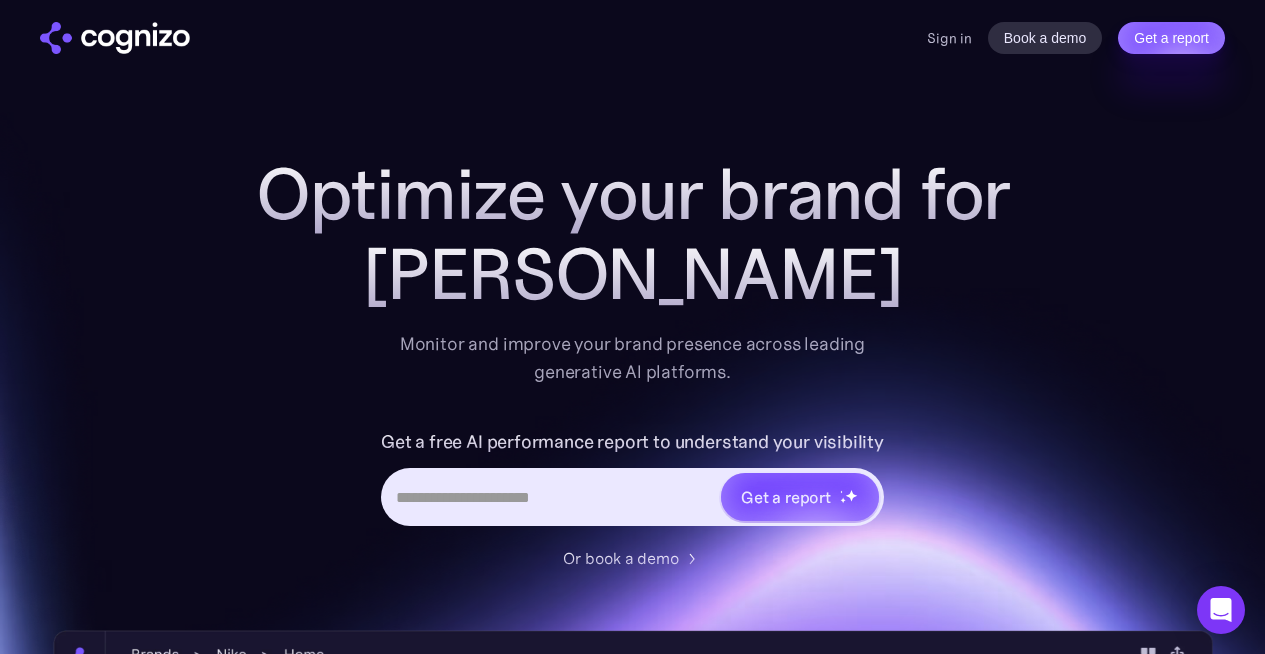 click at bounding box center (551, 497) 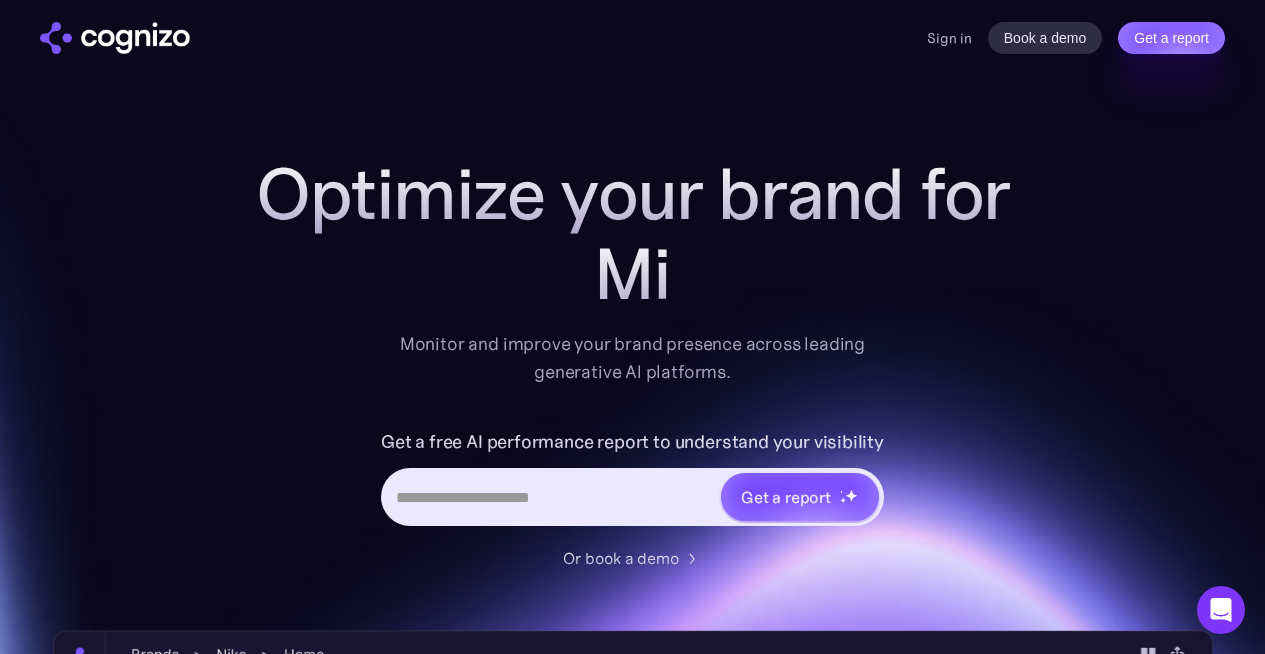 click at bounding box center [551, 497] 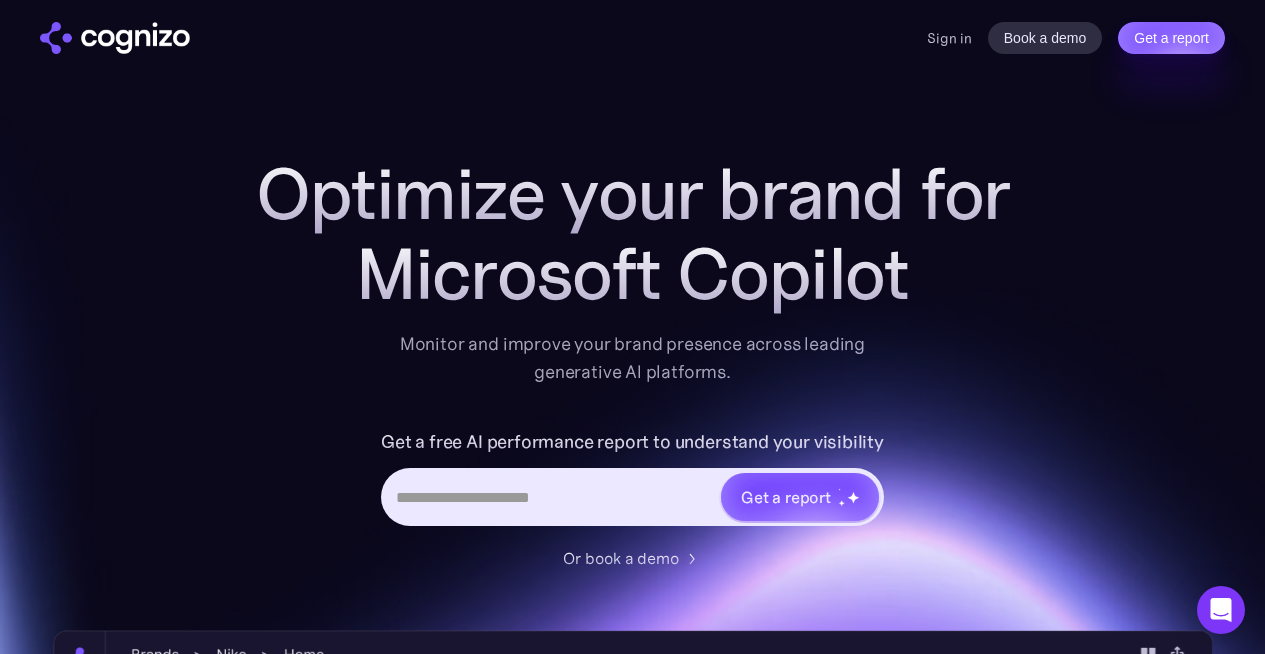click at bounding box center (551, 497) 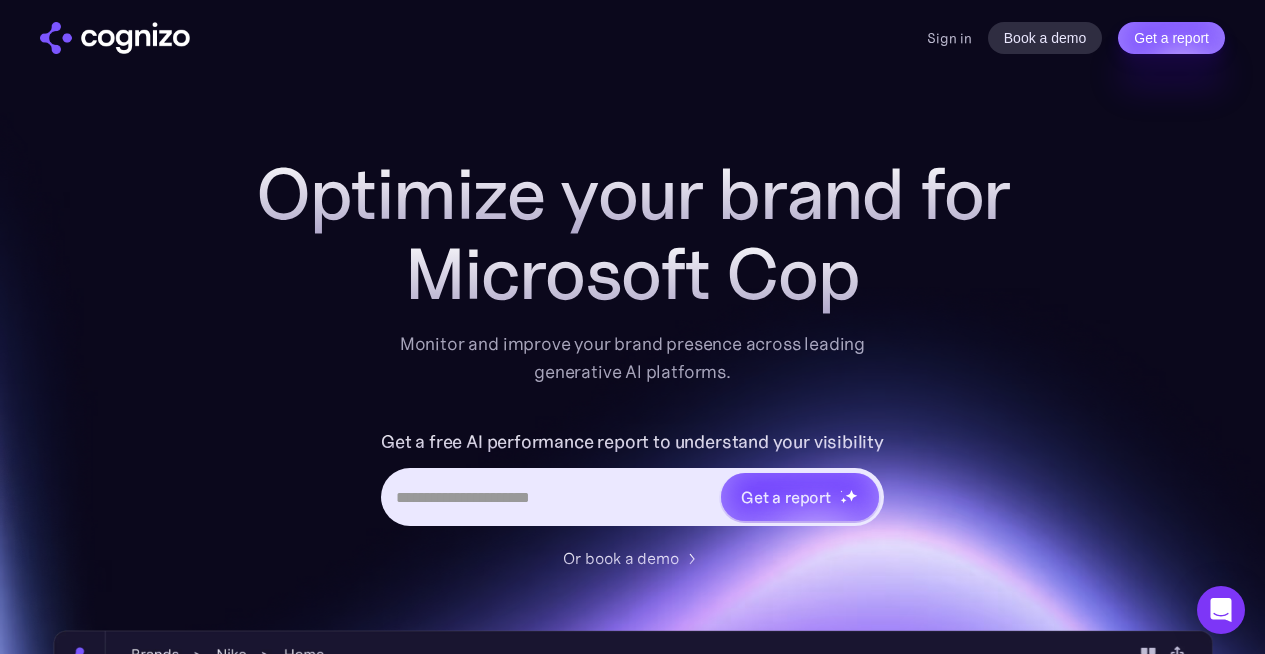 click at bounding box center [551, 497] 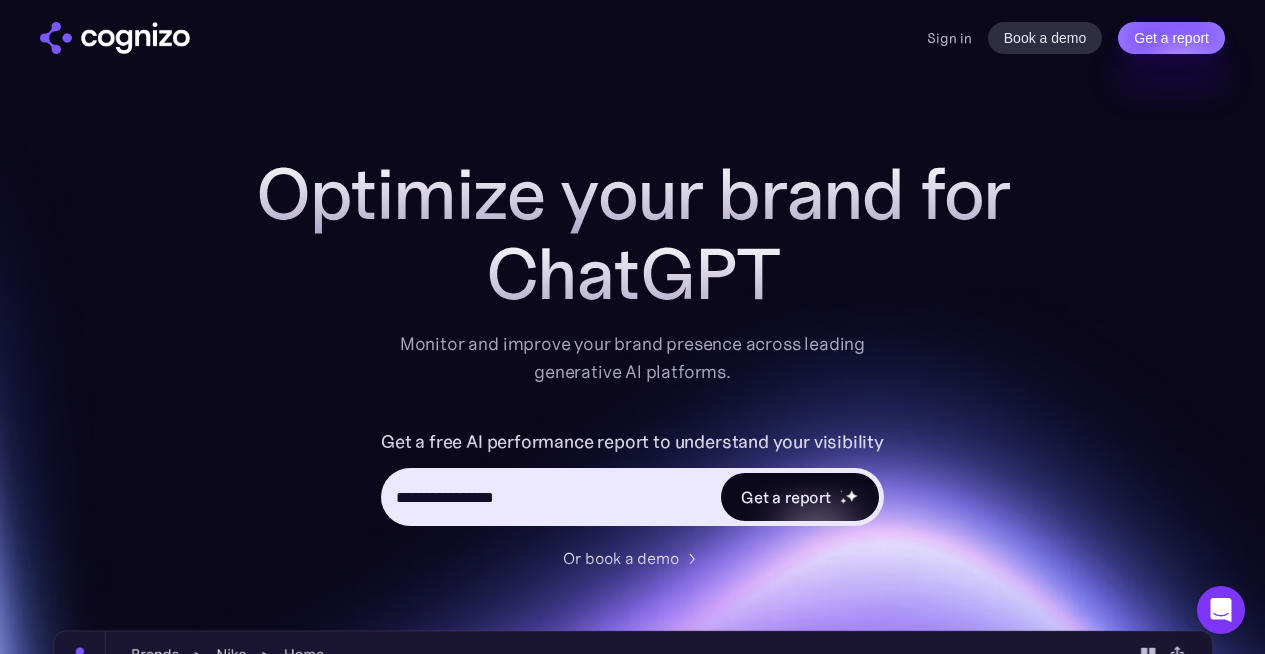 type on "**********" 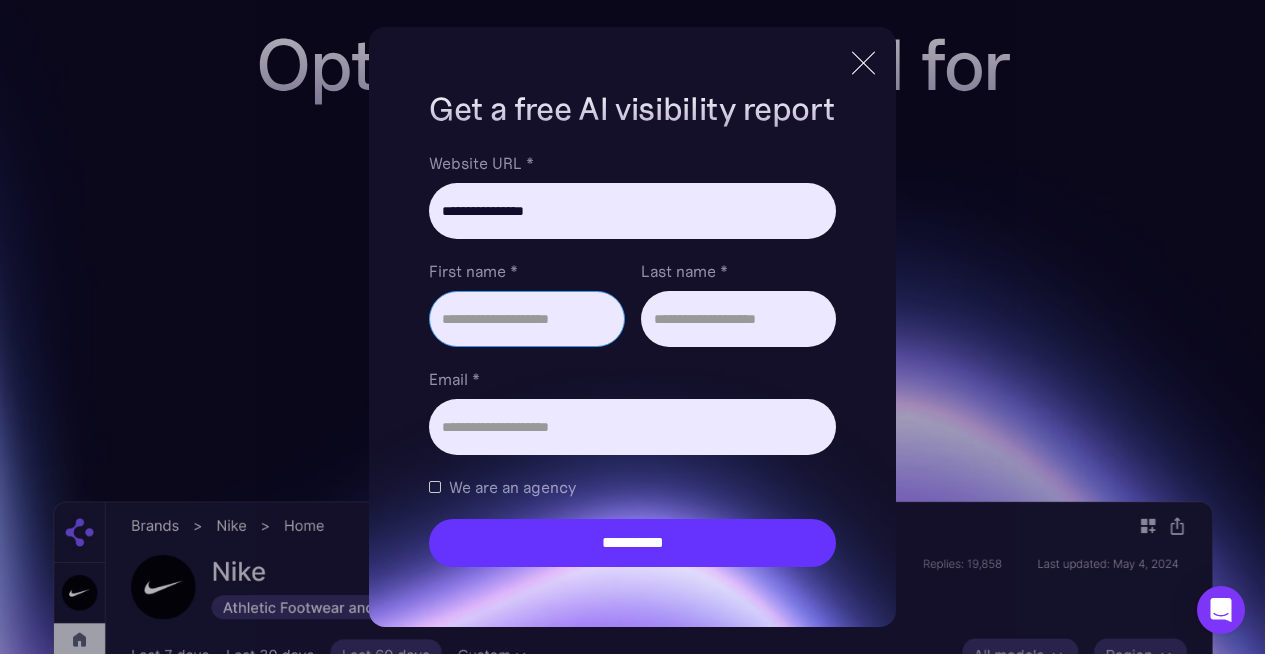 scroll, scrollTop: 130, scrollLeft: 0, axis: vertical 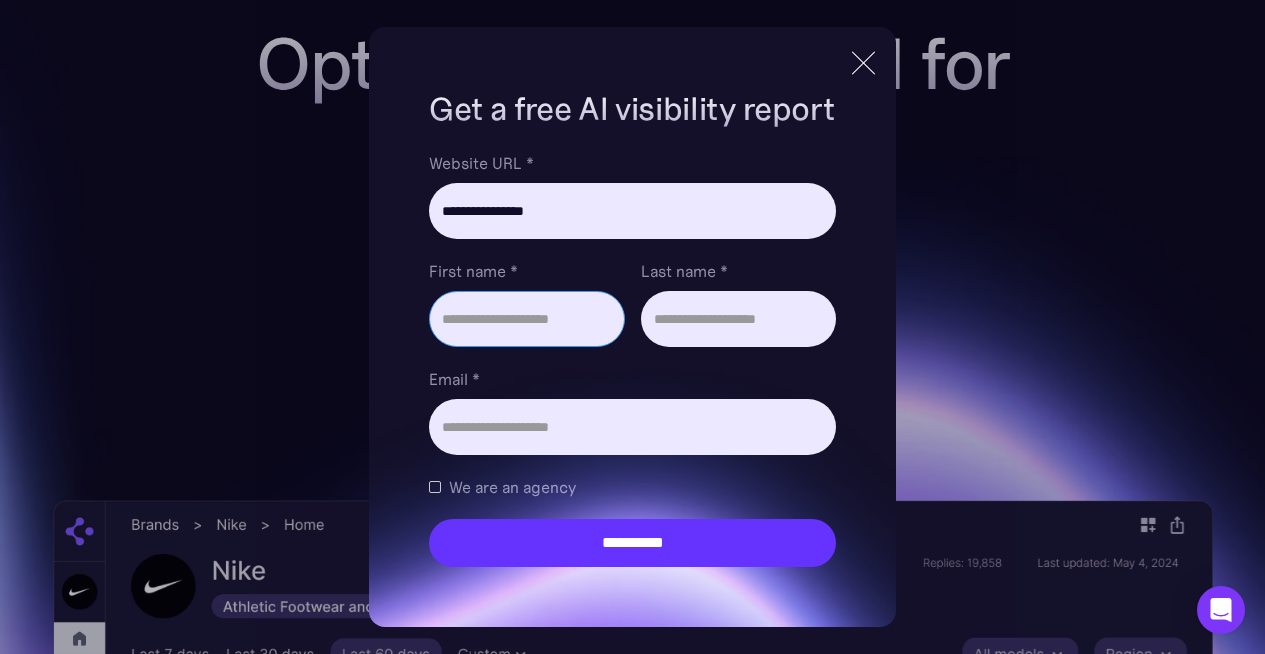 click on "First name *" at bounding box center (526, 319) 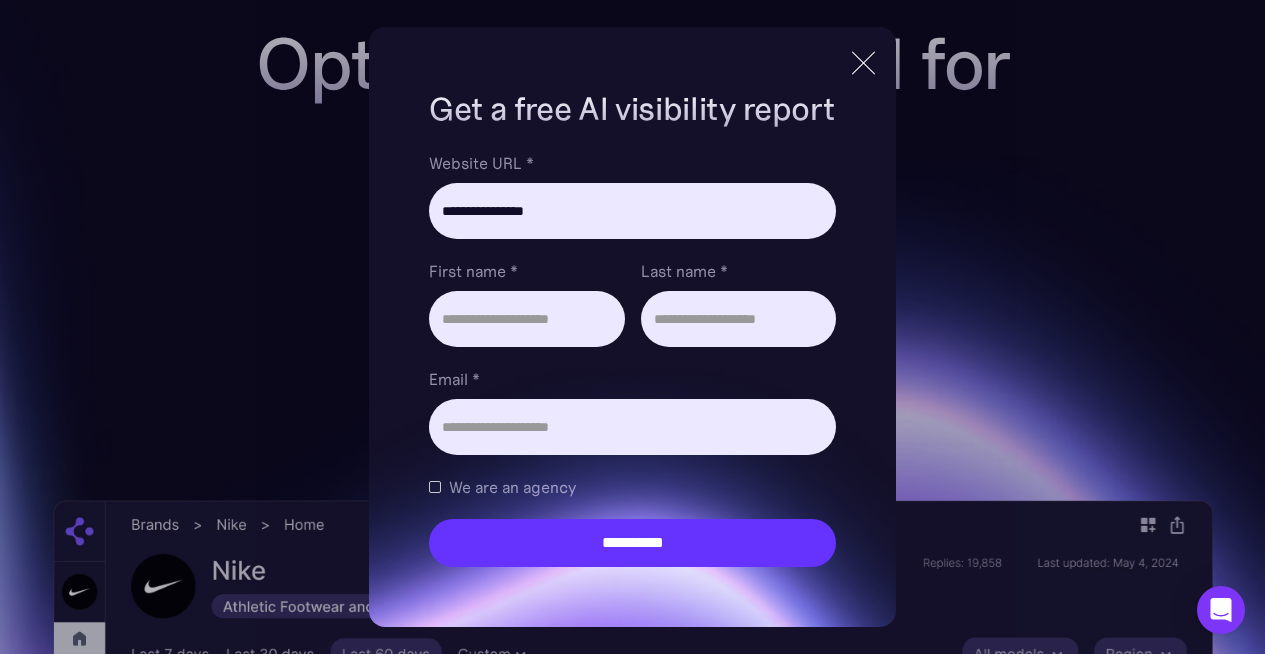 click on "We are an agency" at bounding box center (512, 487) 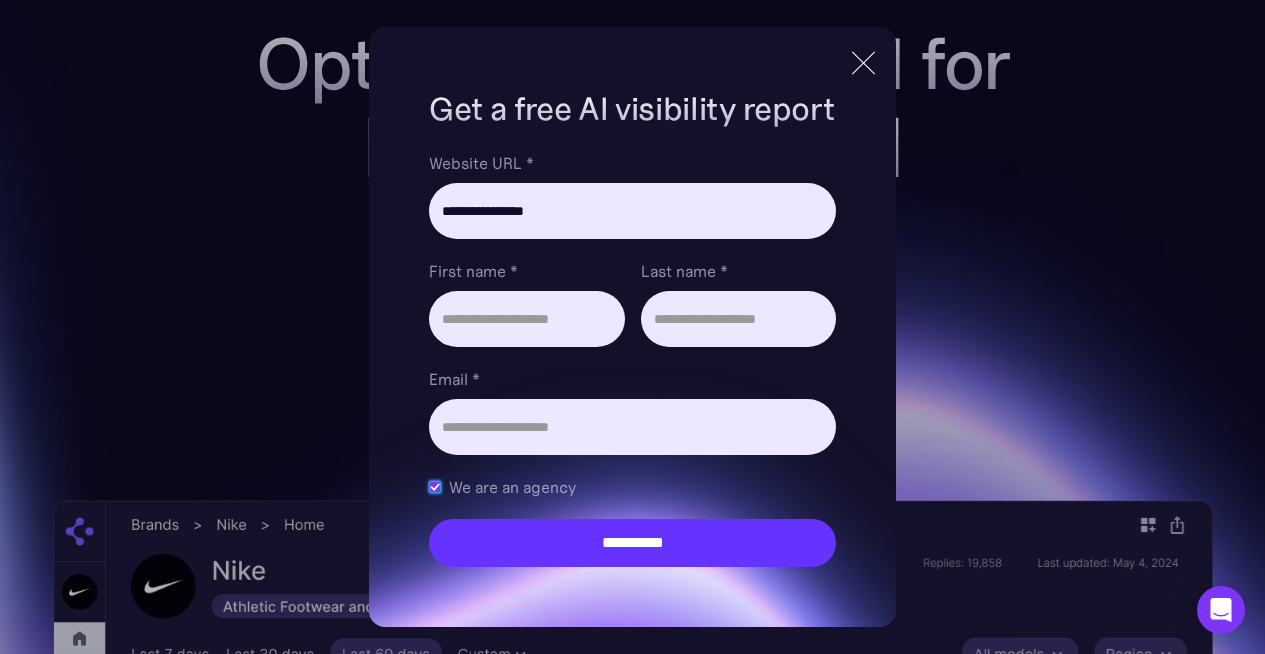 click on "We are an agency" at bounding box center (512, 487) 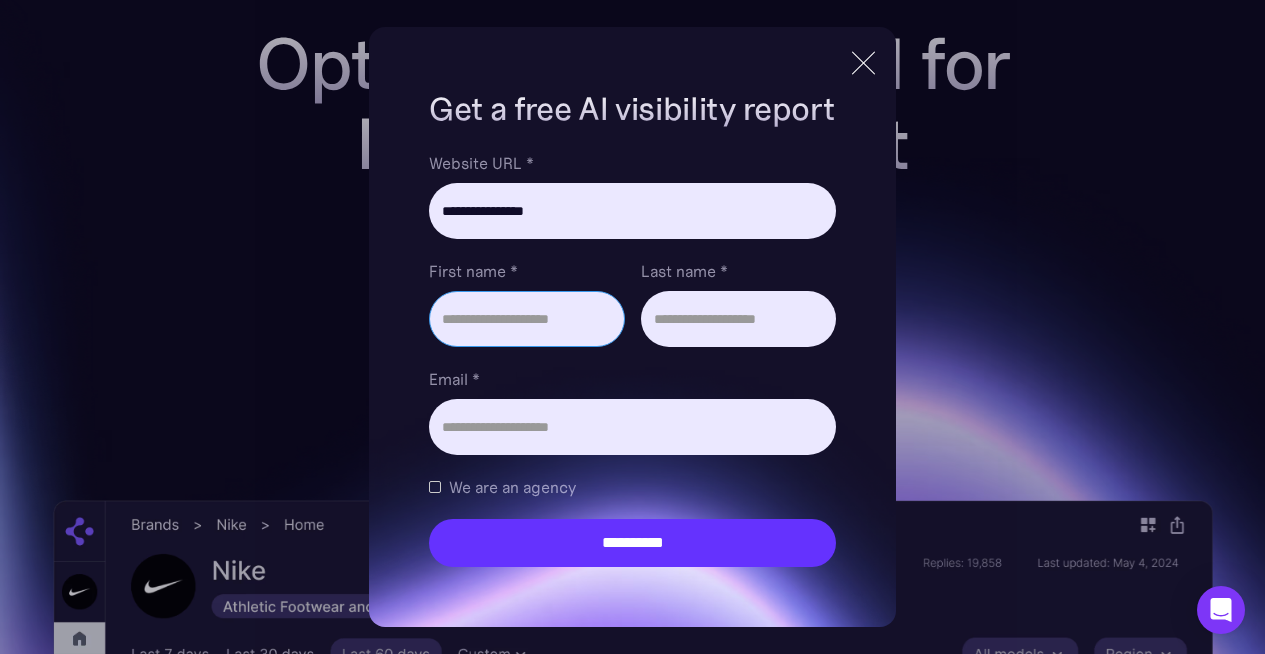 click on "First name *" at bounding box center (526, 319) 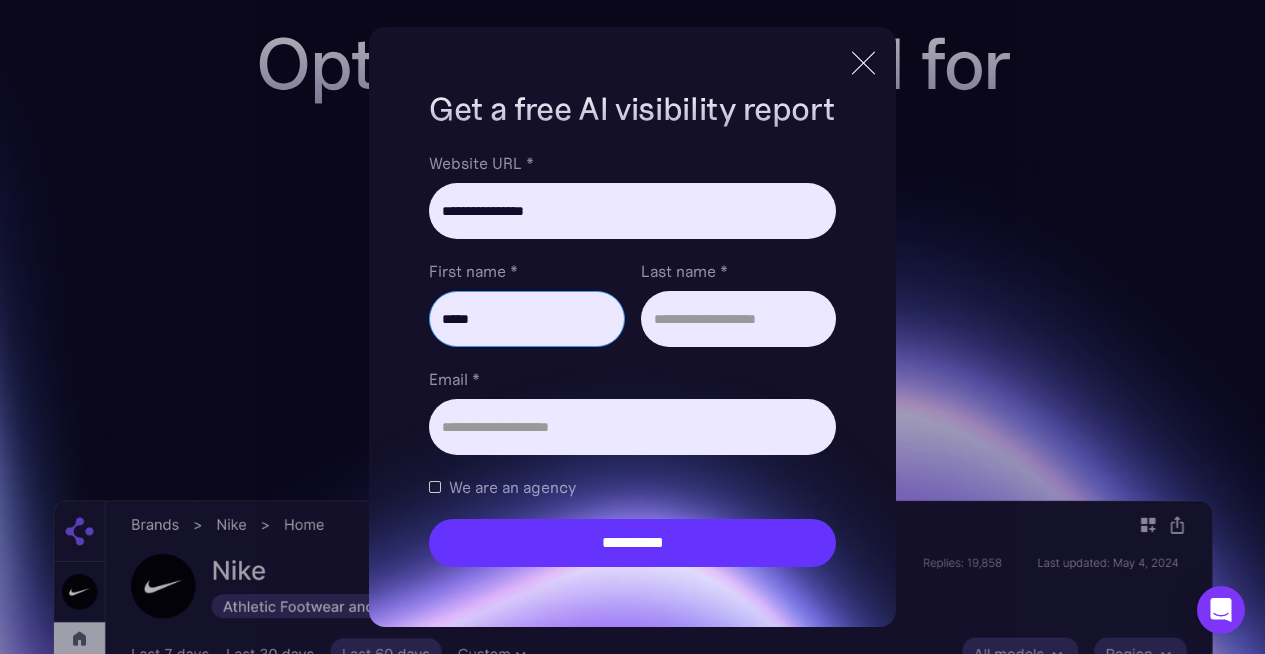 type on "*****" 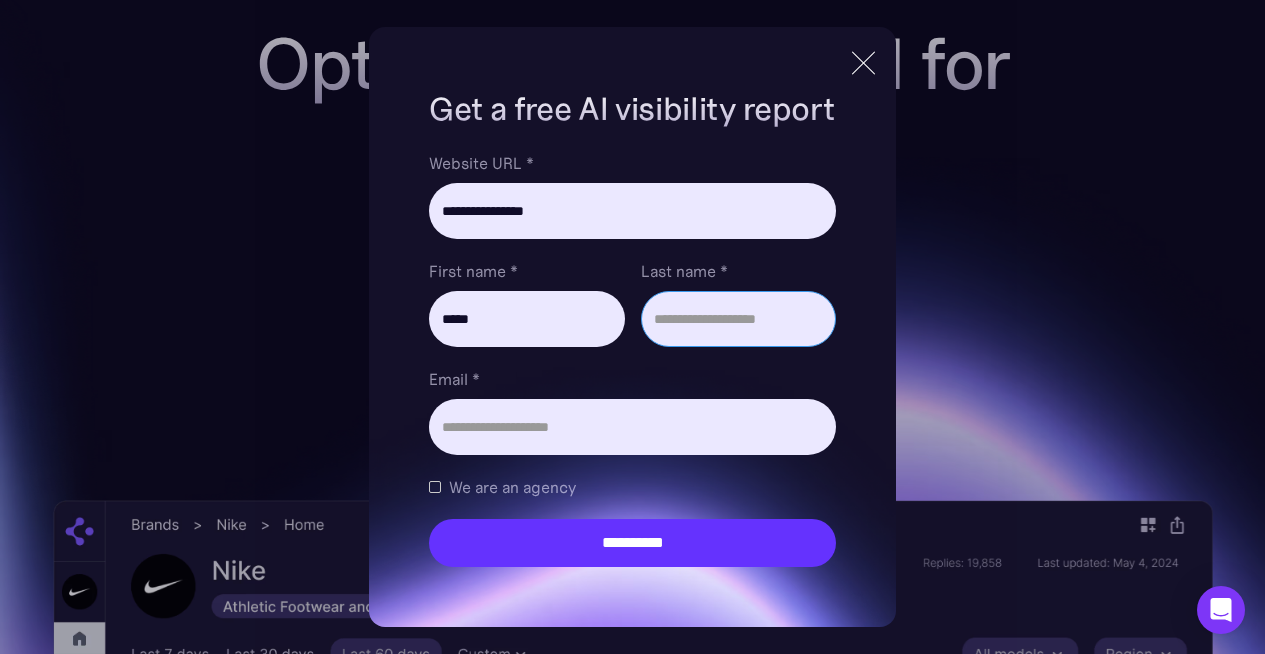 click on "Last name *" at bounding box center [738, 319] 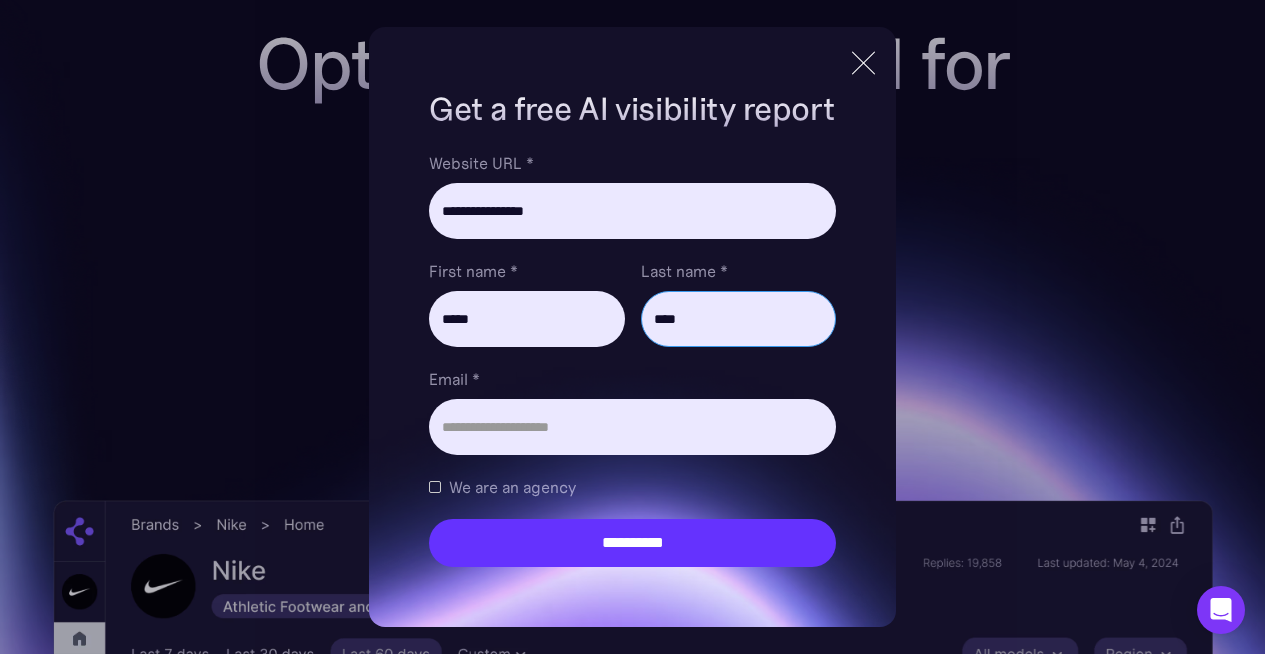 type on "****" 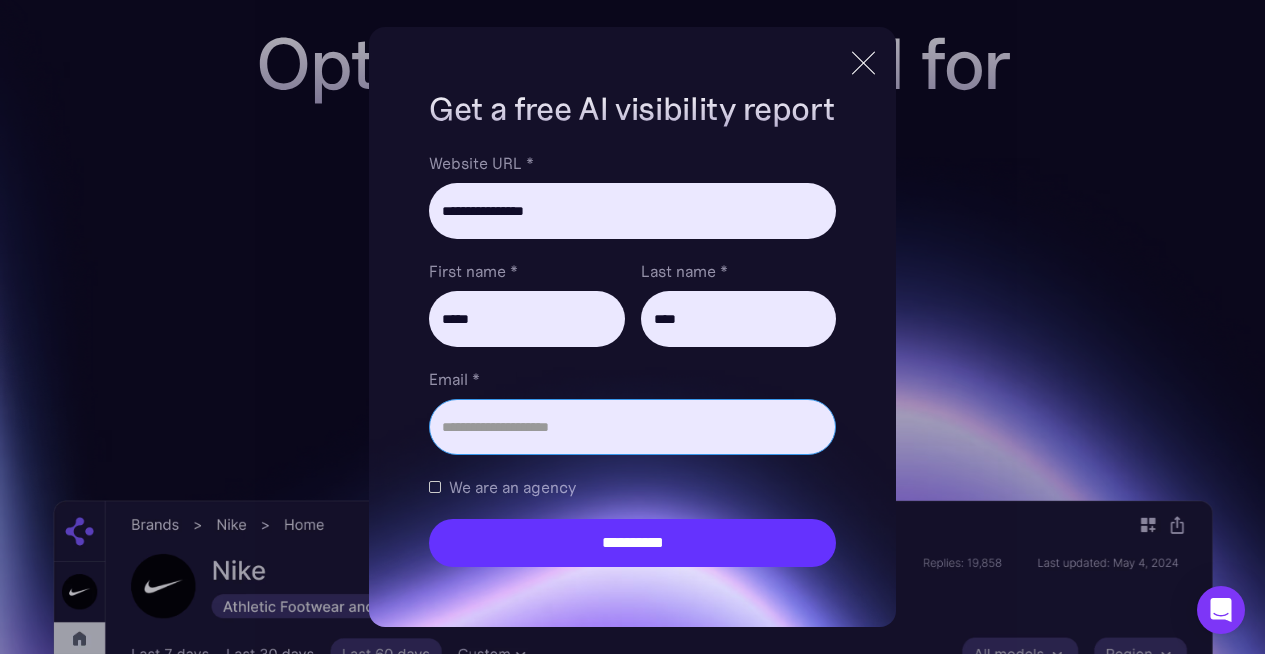 click on "Email *" at bounding box center [632, 427] 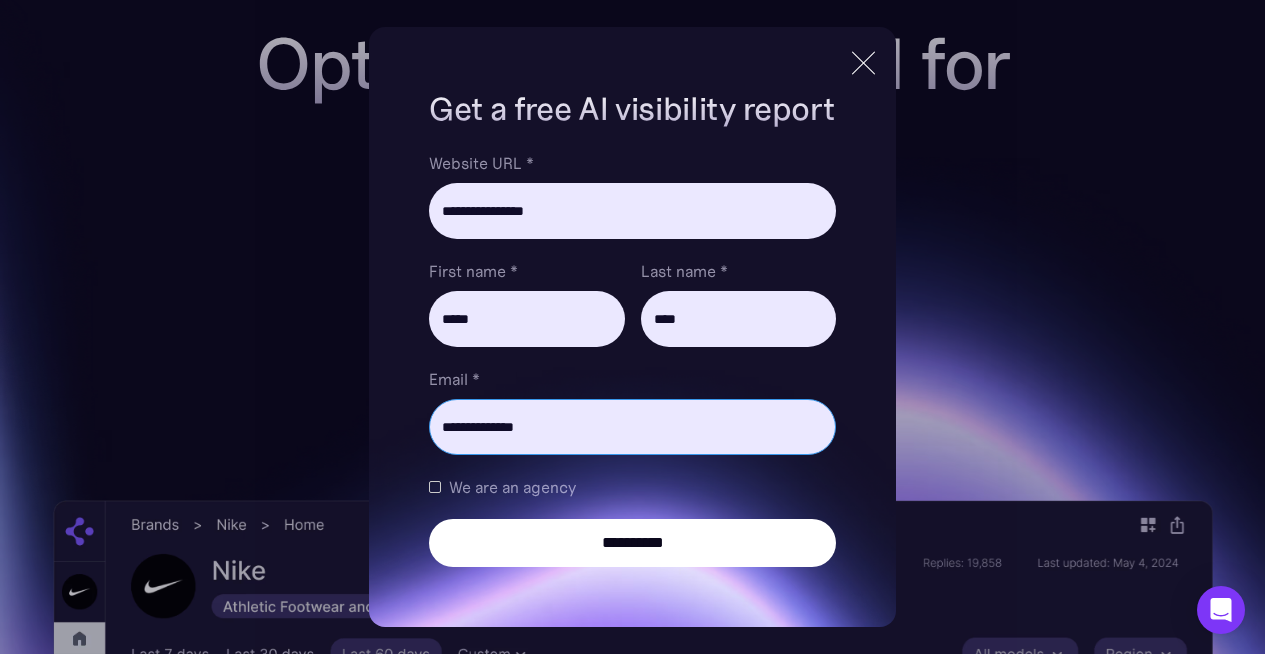 type on "**********" 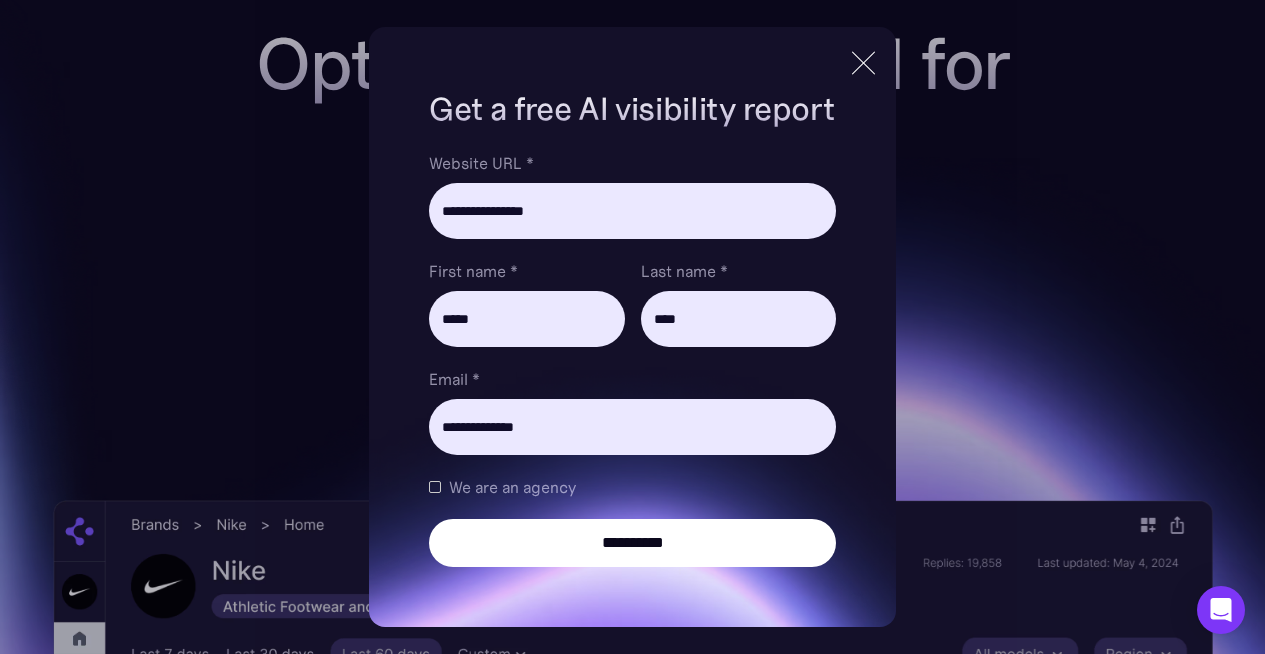 click on "**********" at bounding box center (632, 543) 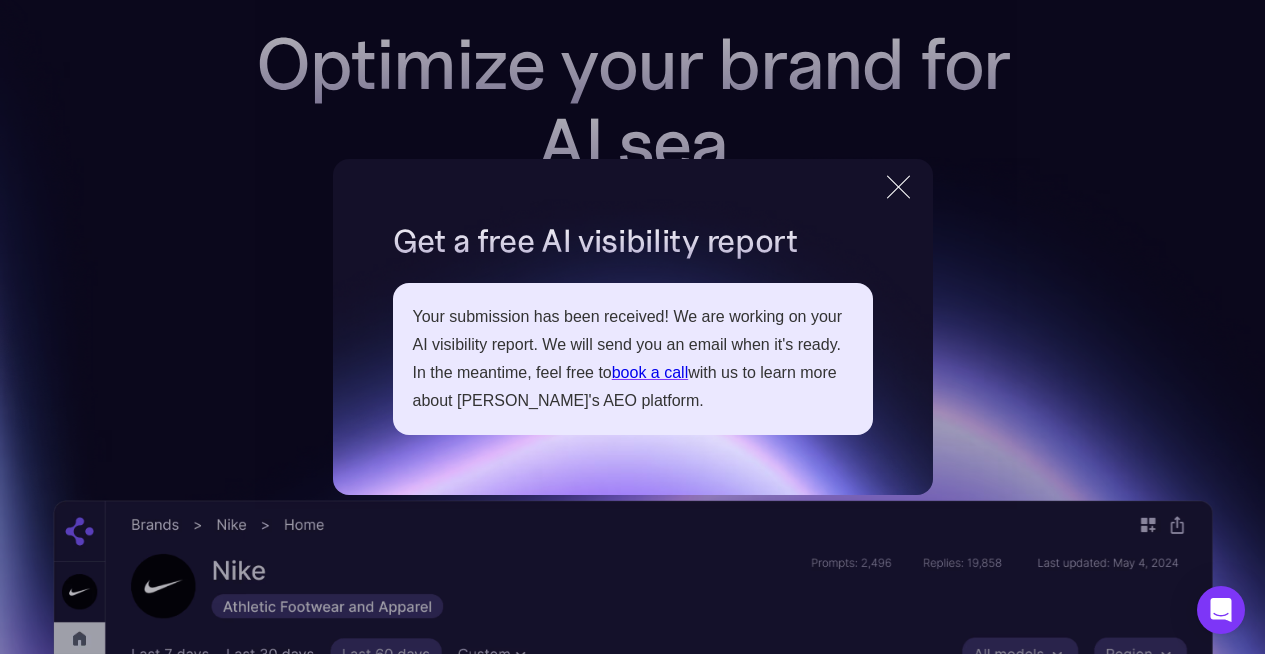 click at bounding box center (898, 187) 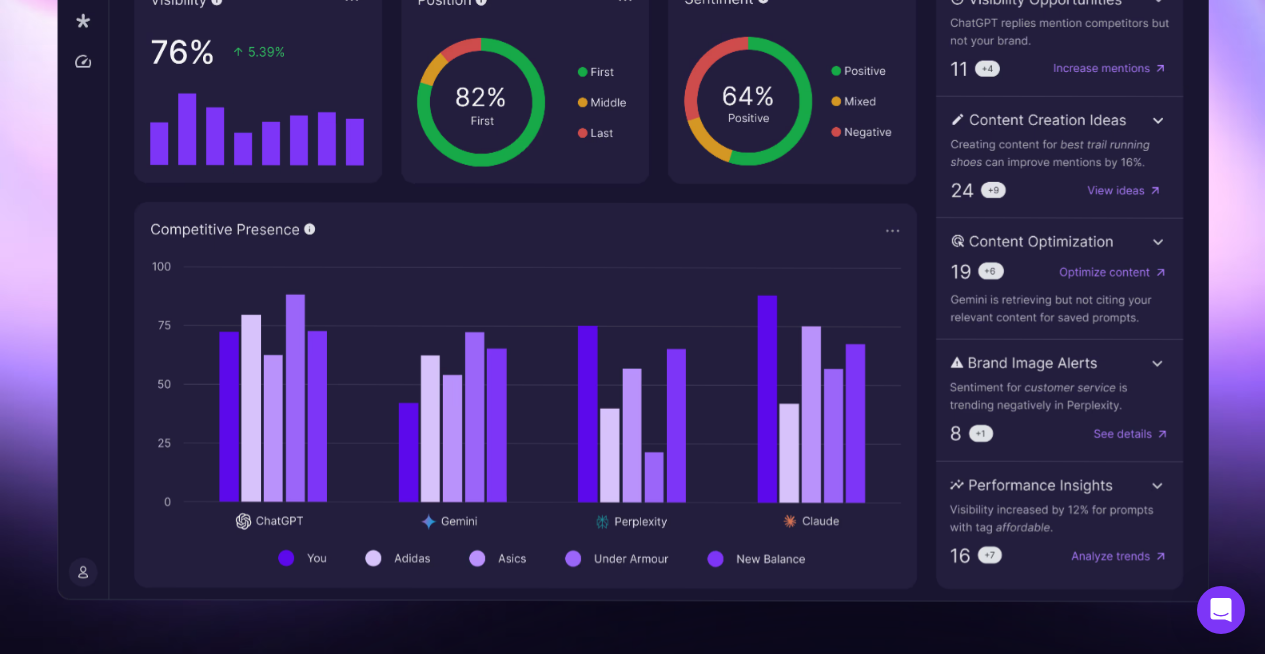 scroll, scrollTop: 868, scrollLeft: 0, axis: vertical 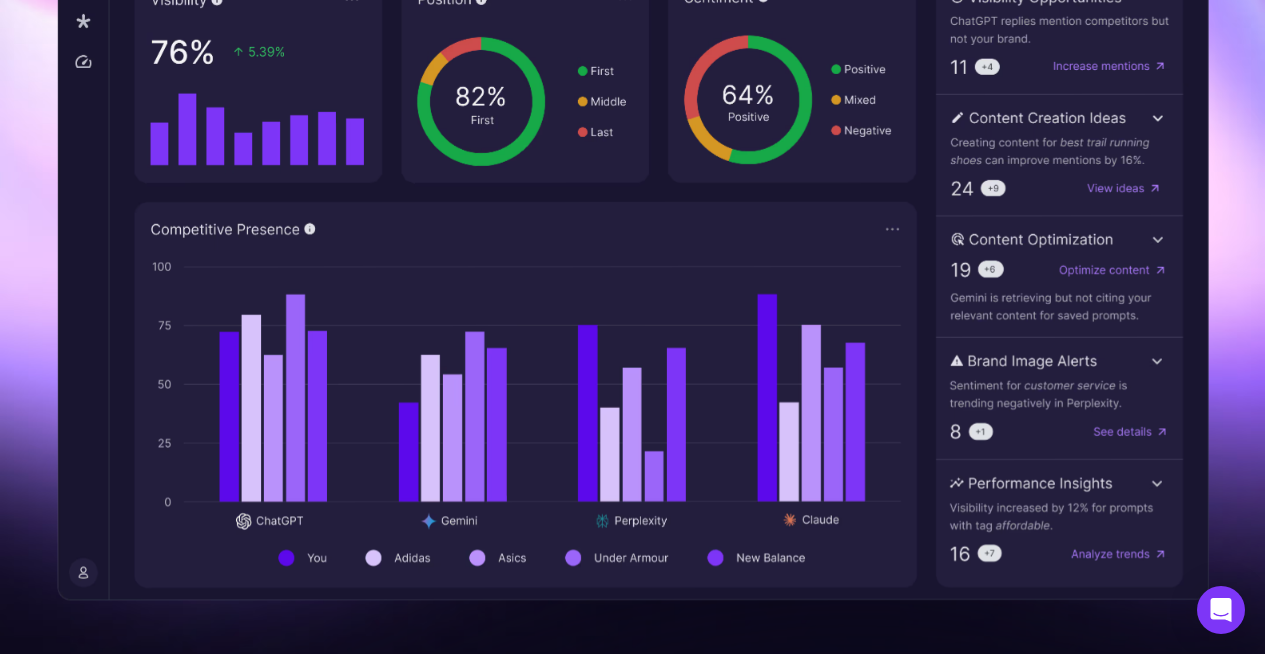 click at bounding box center (633, 181) 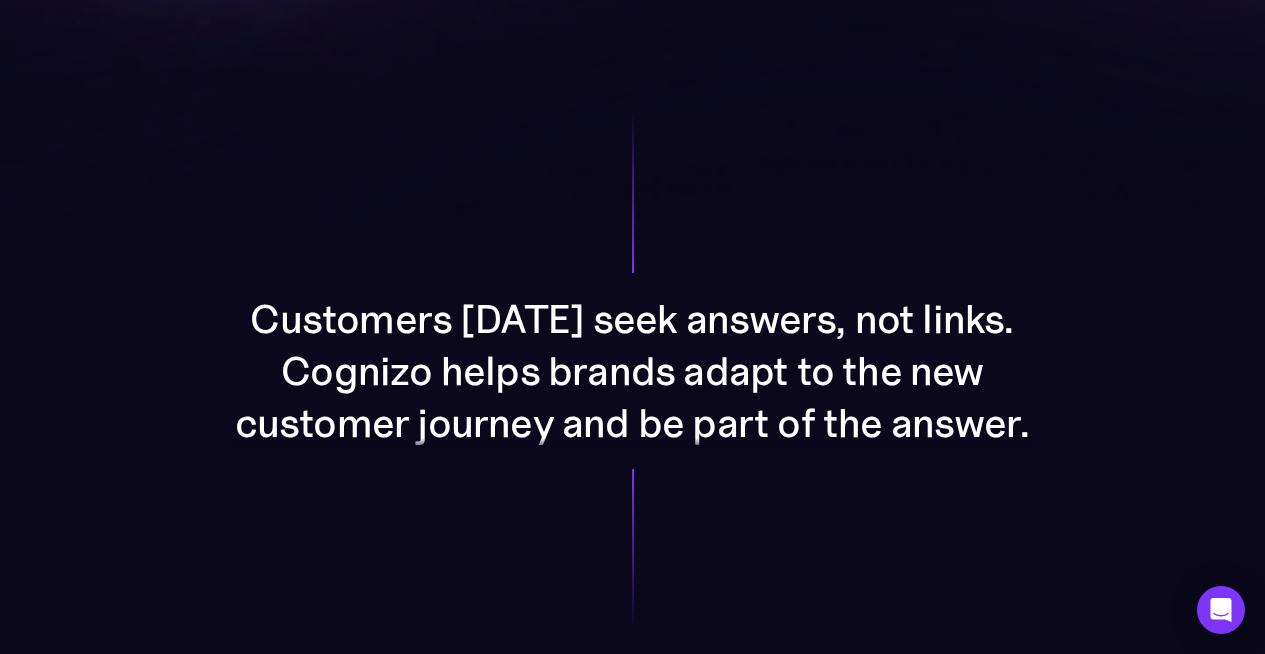 scroll, scrollTop: 1467, scrollLeft: 0, axis: vertical 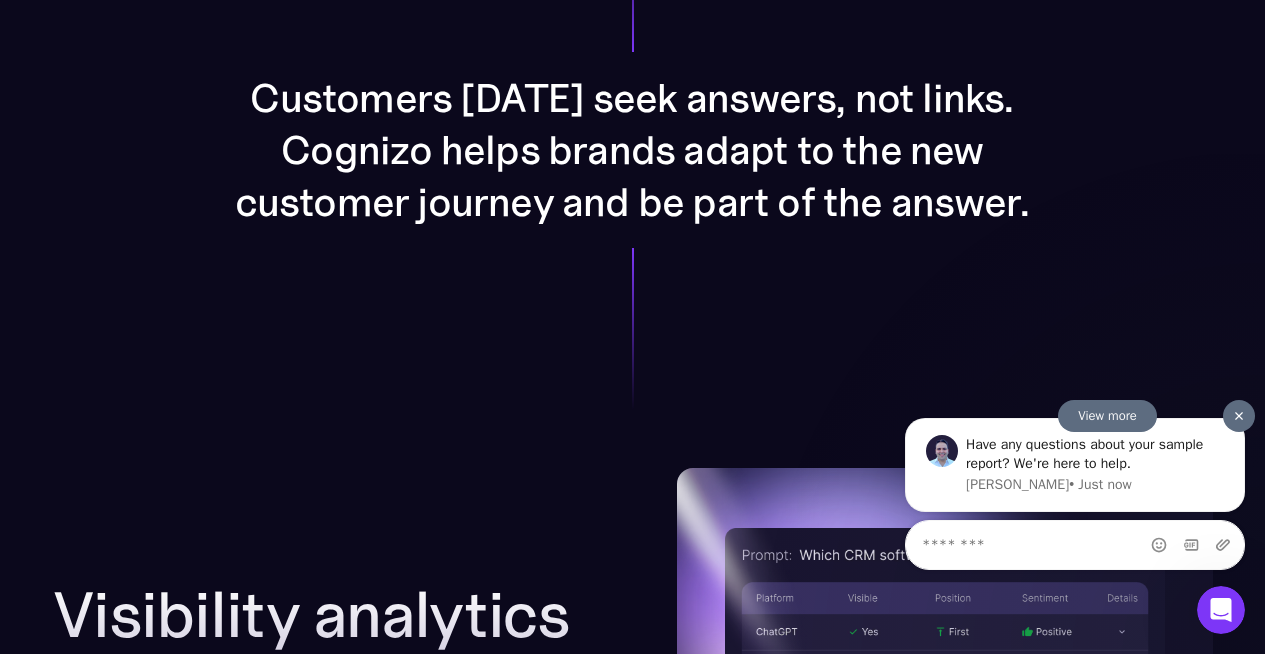 click at bounding box center (1239, 415) 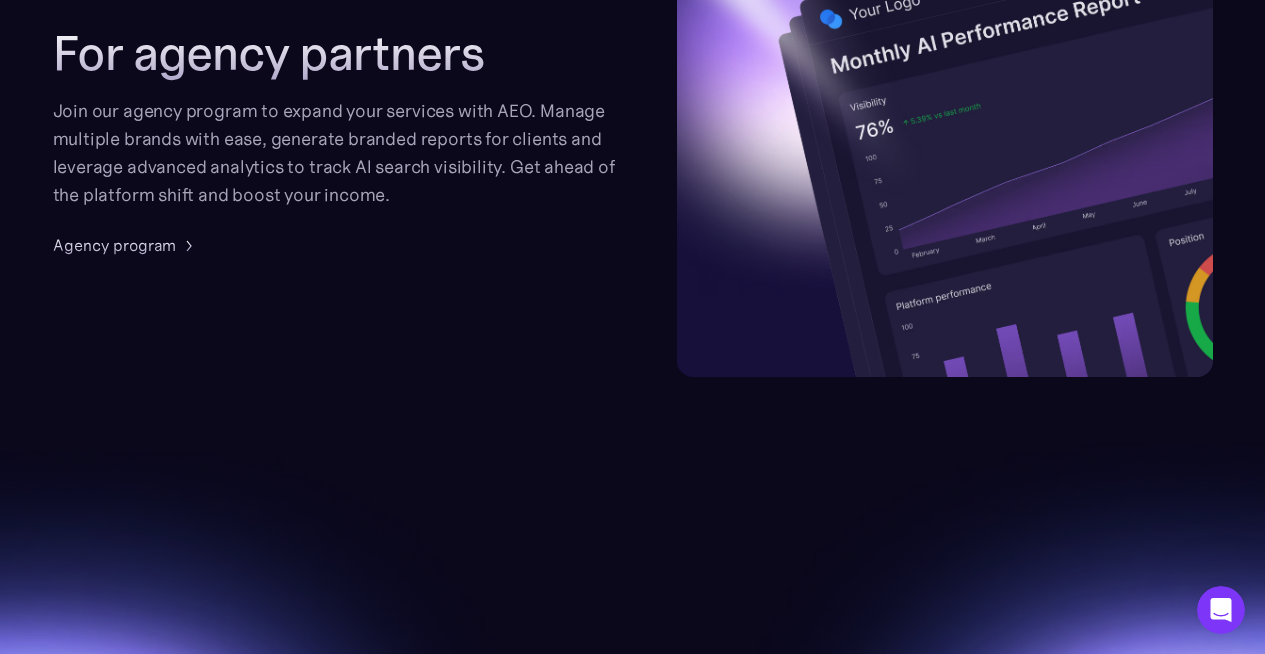 scroll, scrollTop: 5020, scrollLeft: 0, axis: vertical 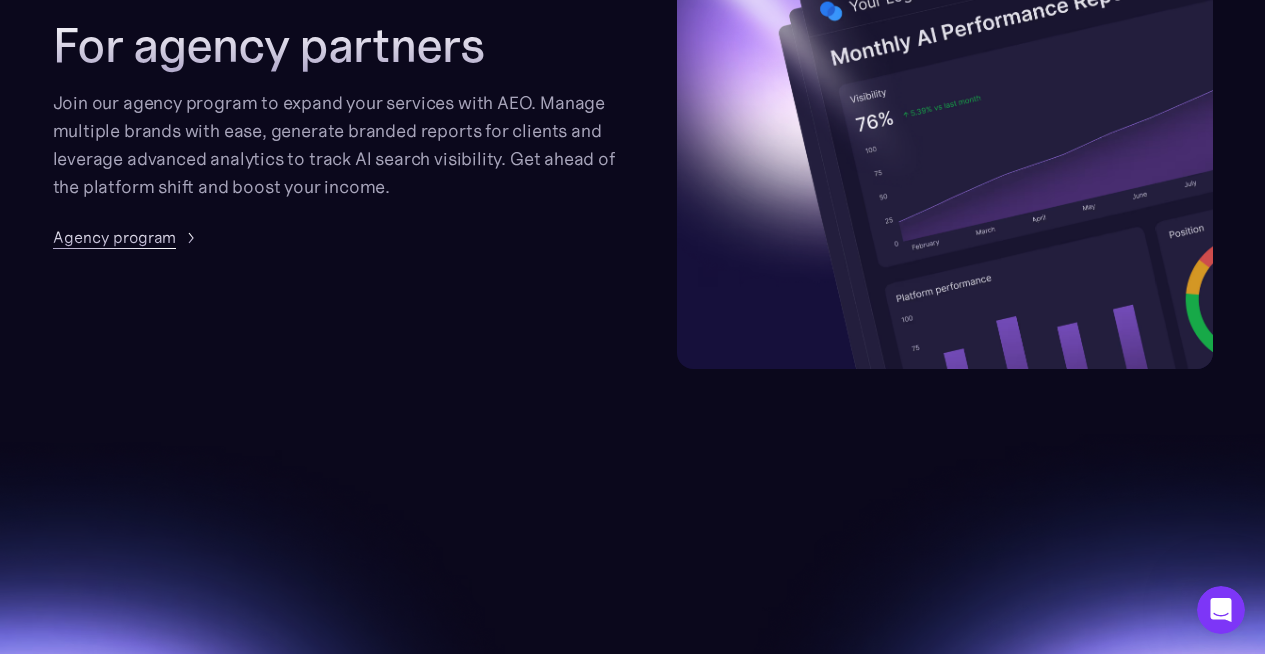 click on "Agency program" at bounding box center [114, 237] 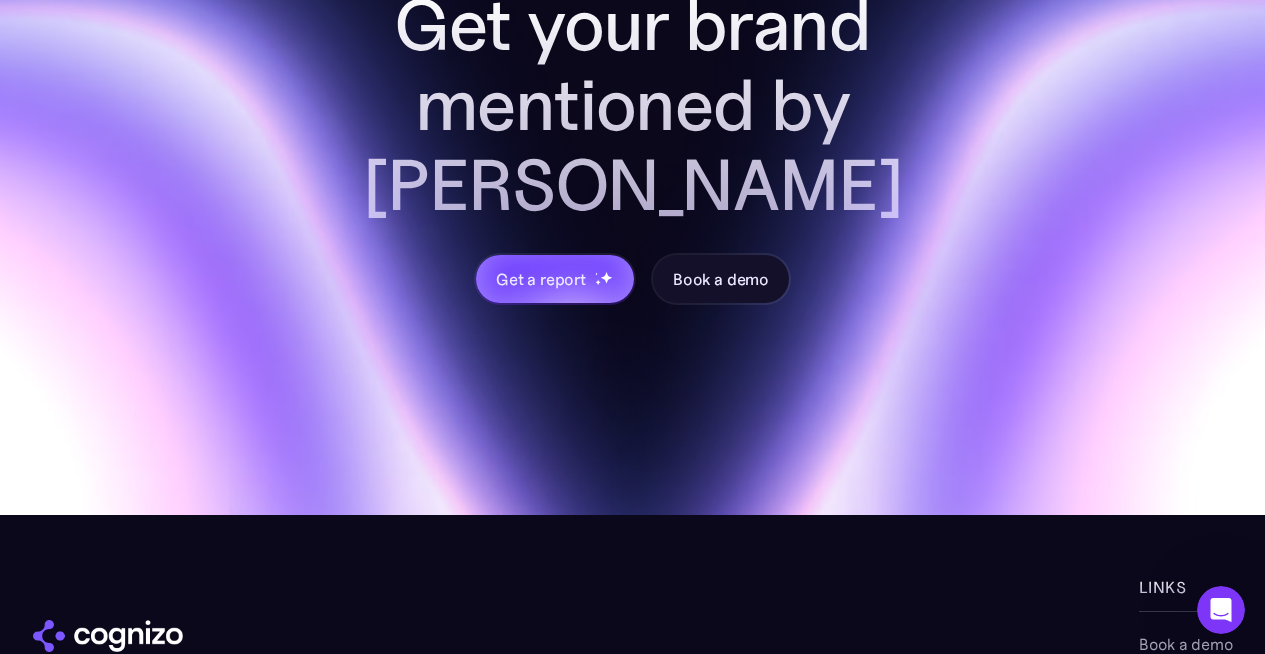 scroll, scrollTop: 5559, scrollLeft: 0, axis: vertical 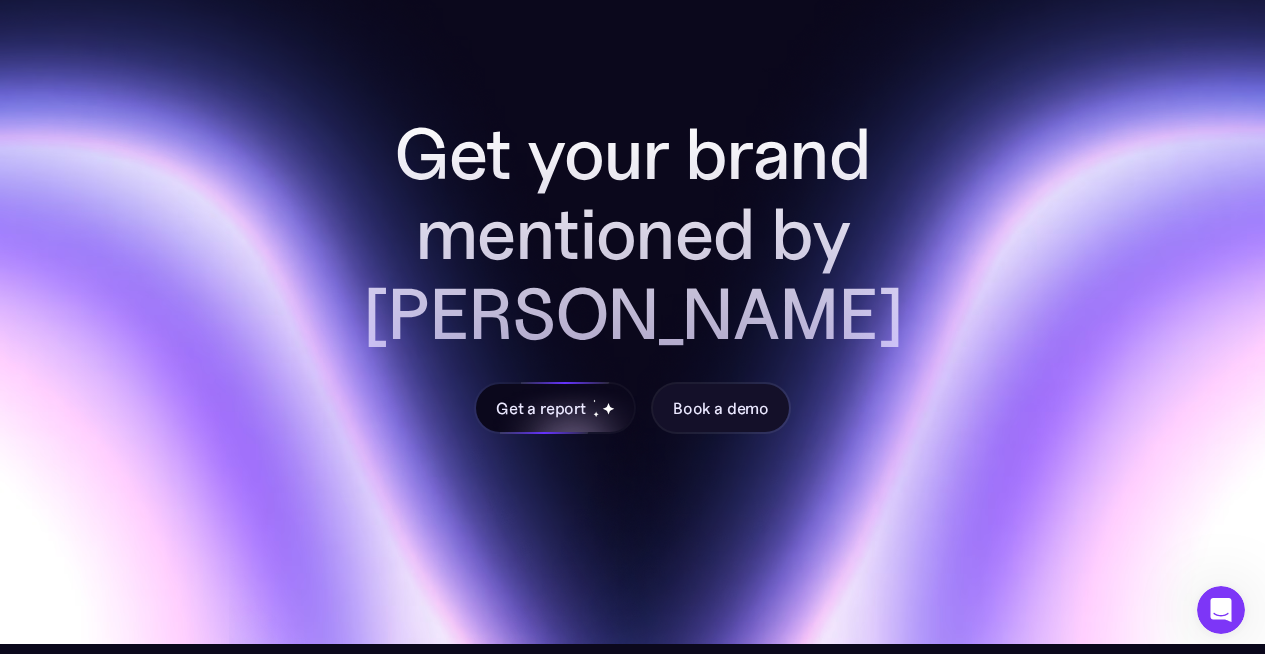 click on "Get a report" at bounding box center (541, 408) 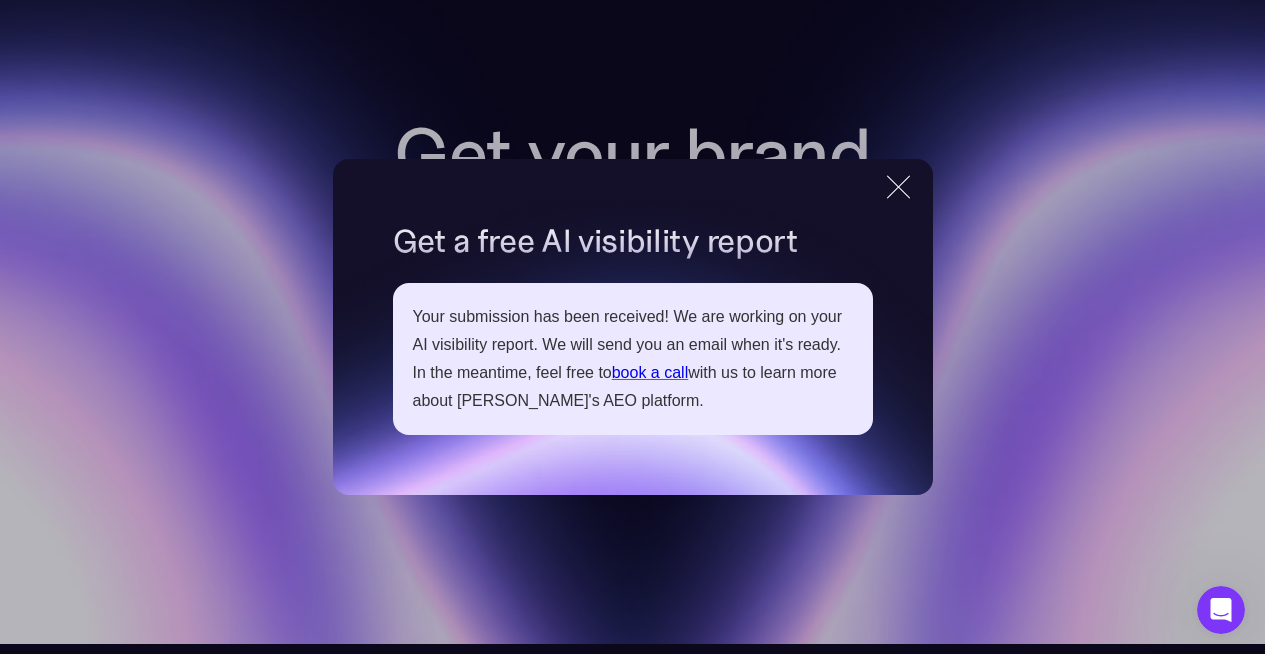 click at bounding box center [897, 186] 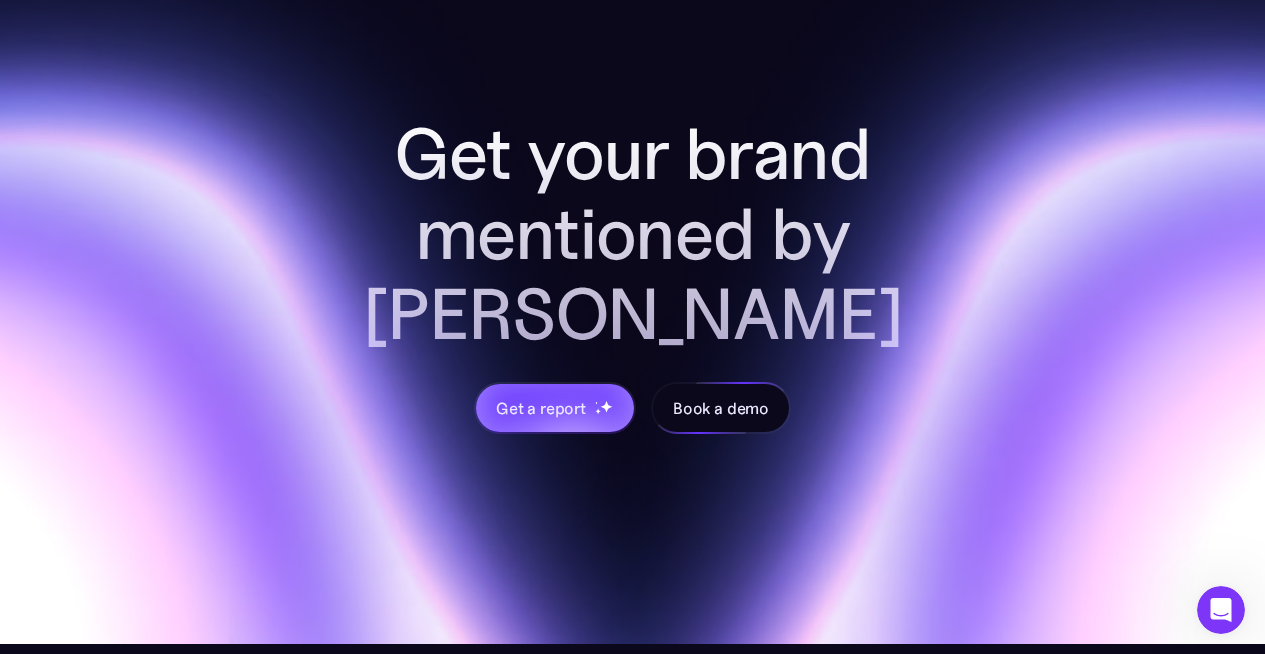 click on "Book a demo" at bounding box center [721, 408] 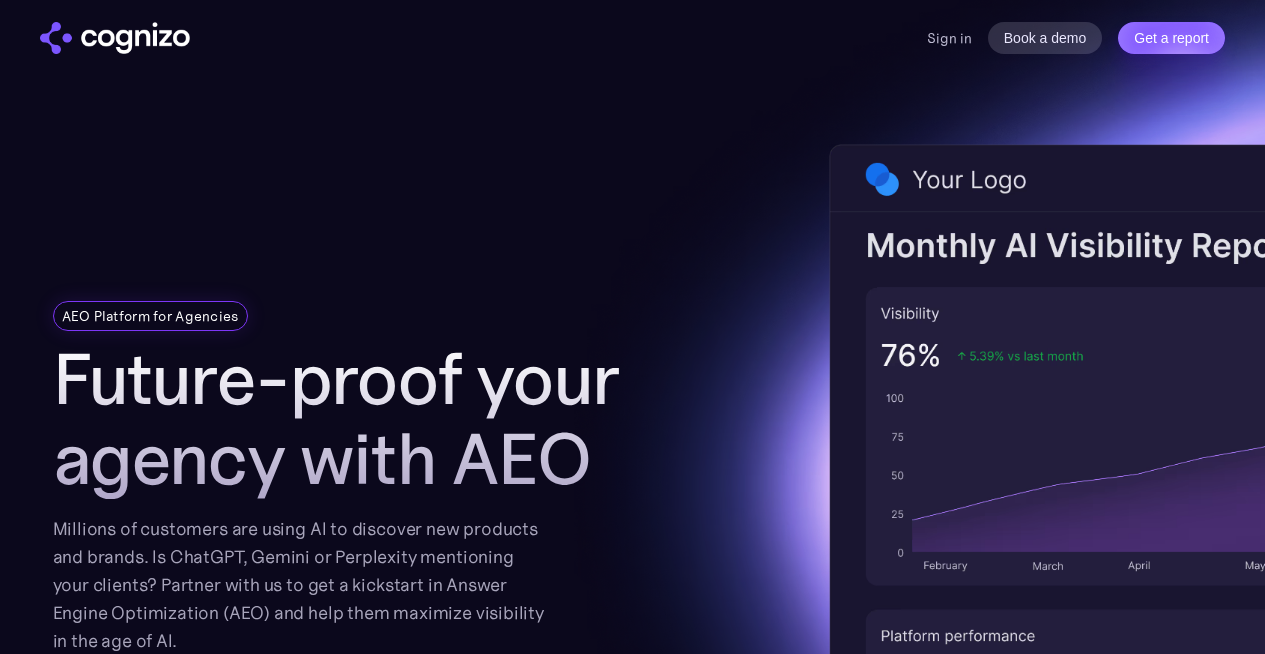 scroll, scrollTop: 0, scrollLeft: 0, axis: both 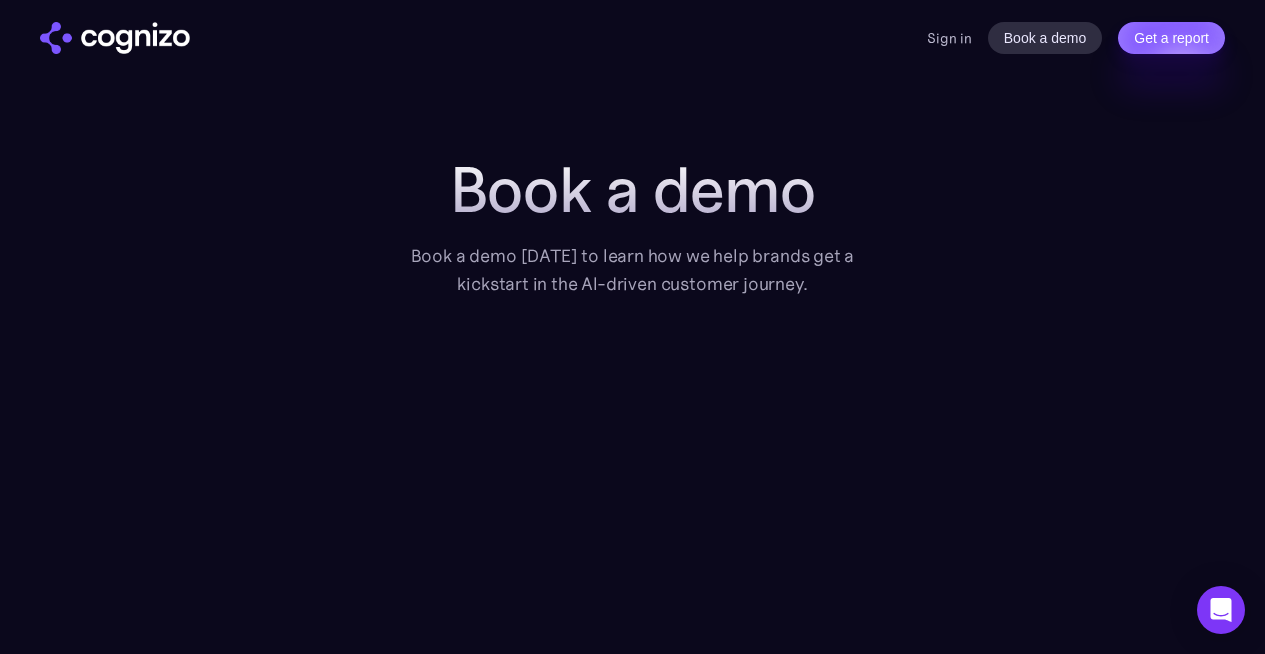 click at bounding box center (115, 38) 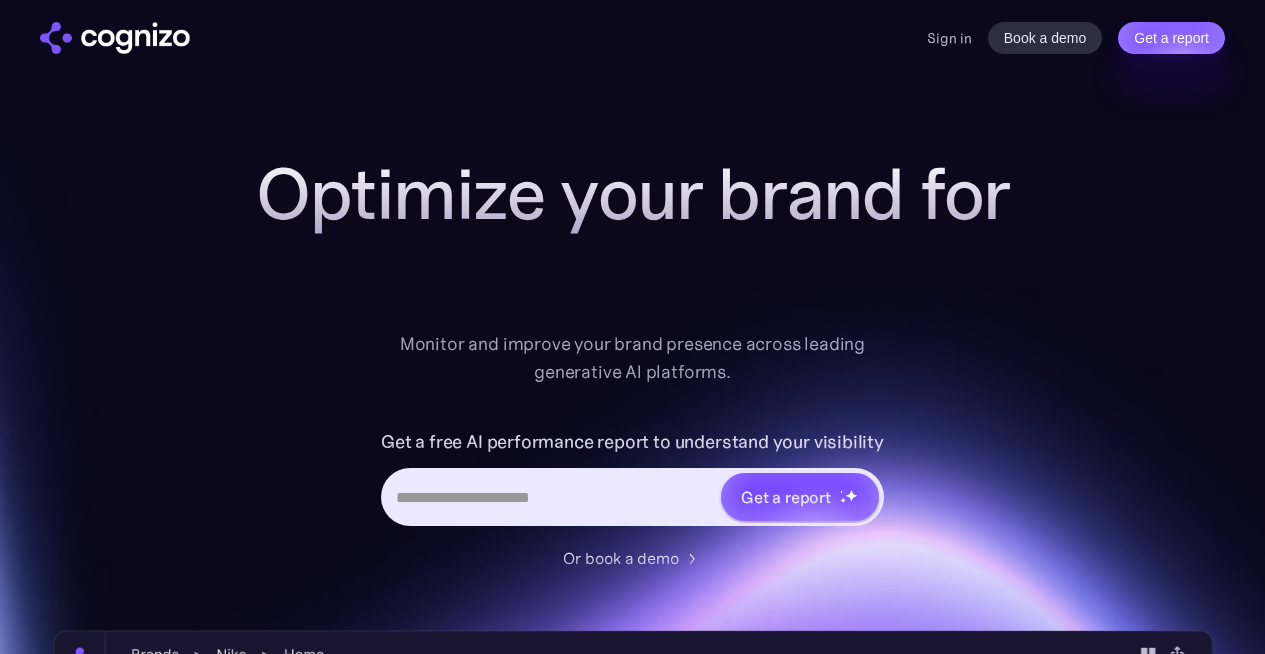 scroll, scrollTop: 0, scrollLeft: 0, axis: both 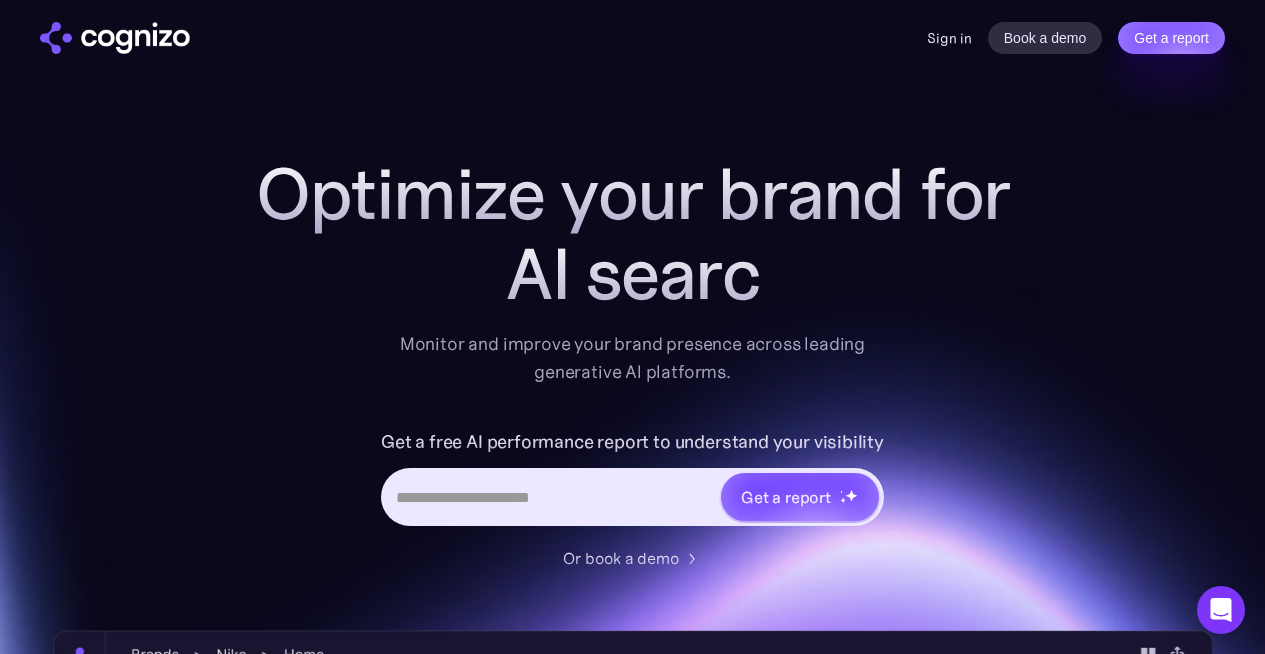 click on "Sign in" at bounding box center [949, 38] 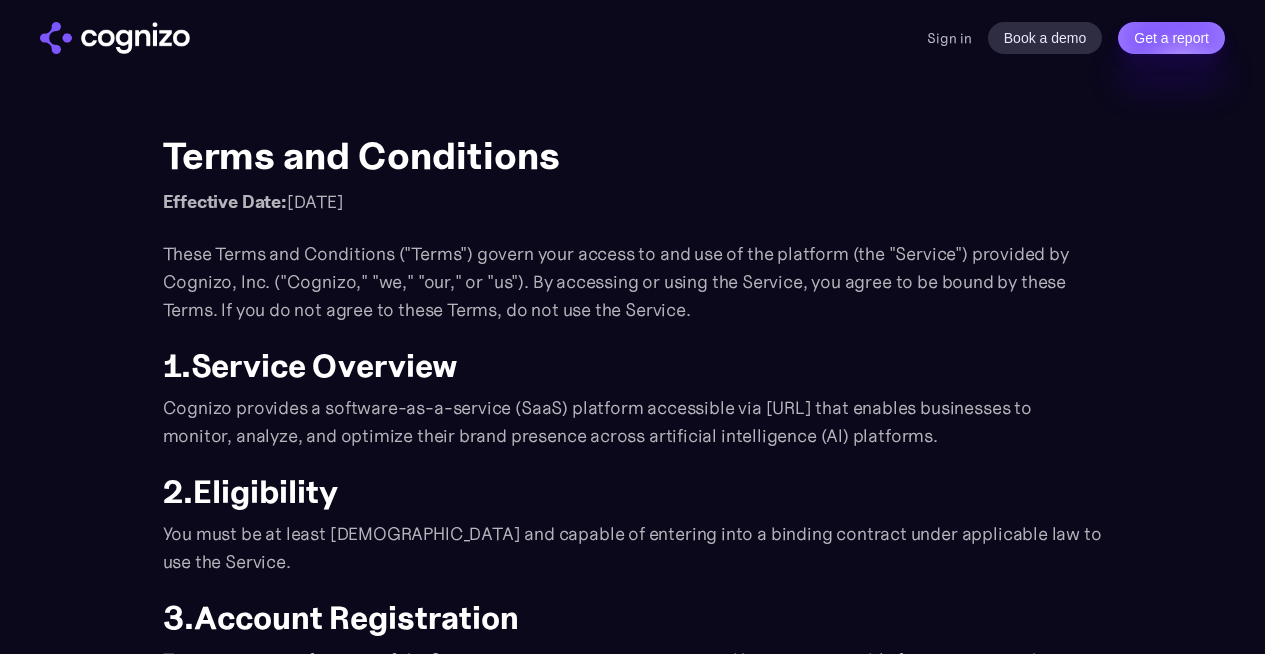scroll, scrollTop: 0, scrollLeft: 0, axis: both 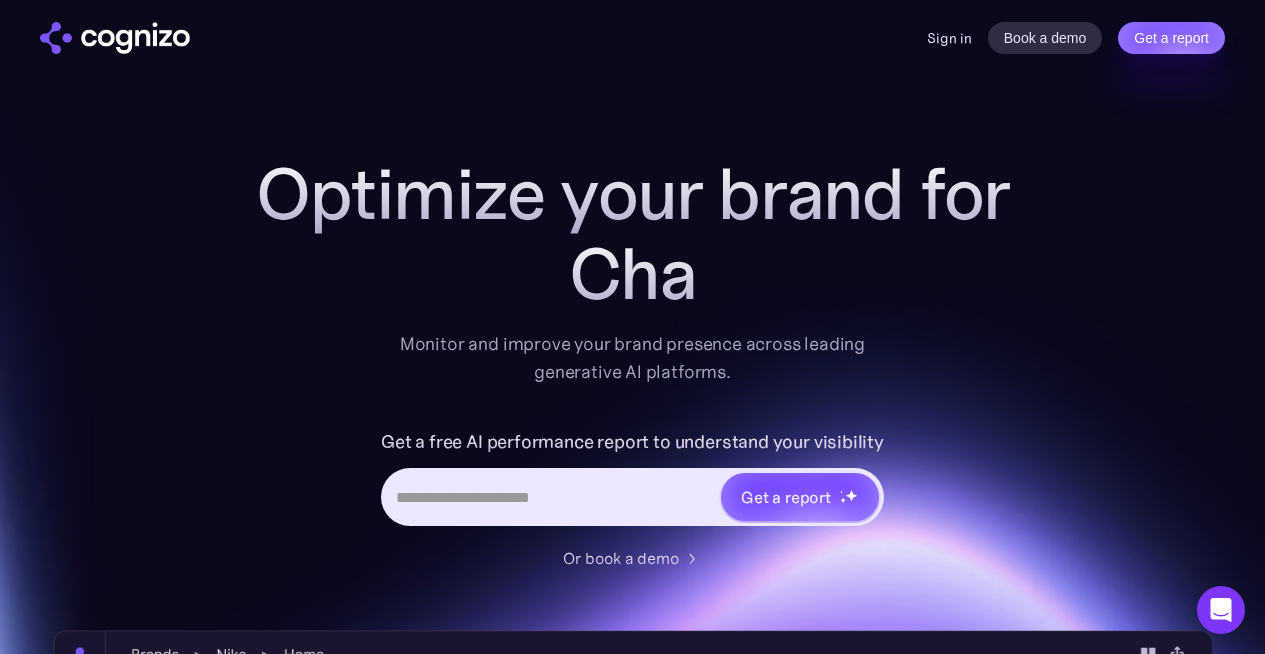 click on "Sign in" at bounding box center (949, 38) 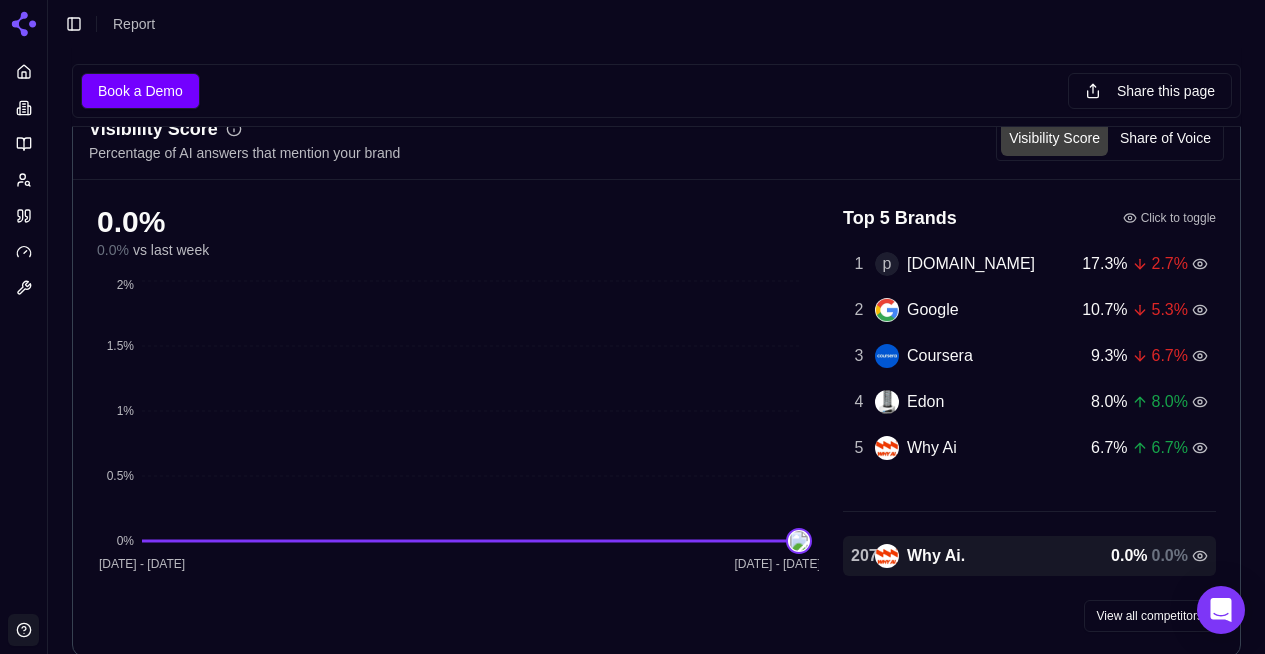 scroll, scrollTop: 328, scrollLeft: 0, axis: vertical 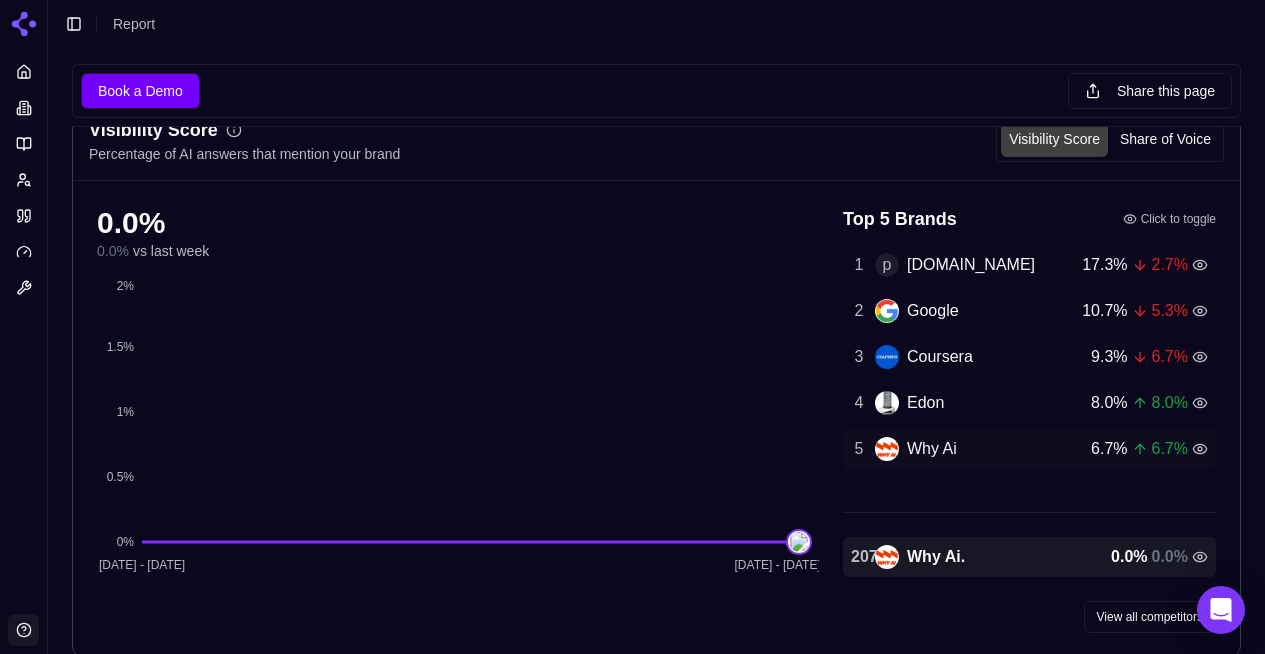 click at bounding box center [887, 449] 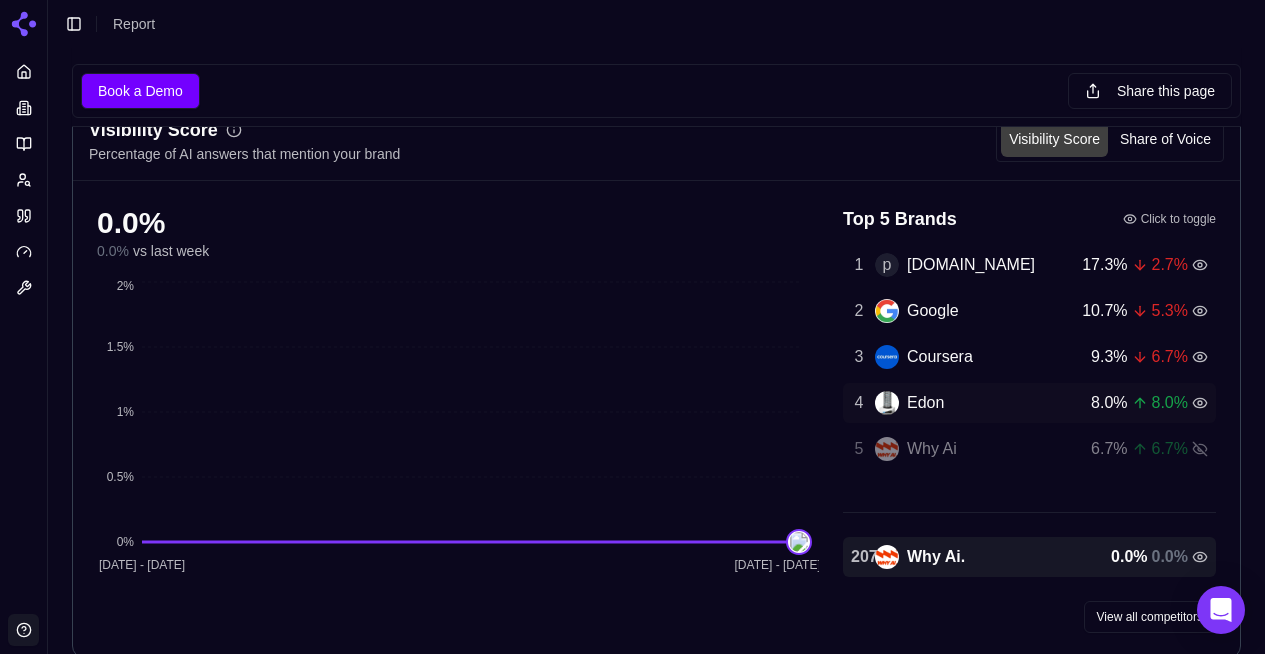 click on "Edon" at bounding box center [925, 403] 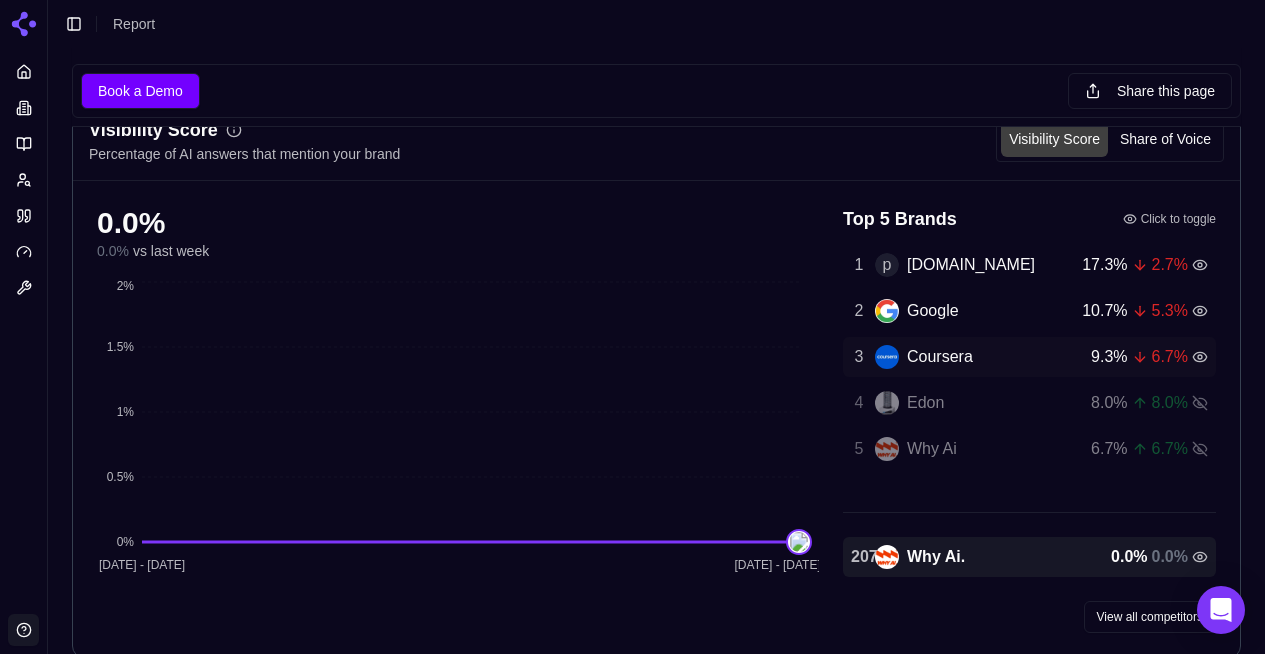click on "Coursera" at bounding box center [940, 357] 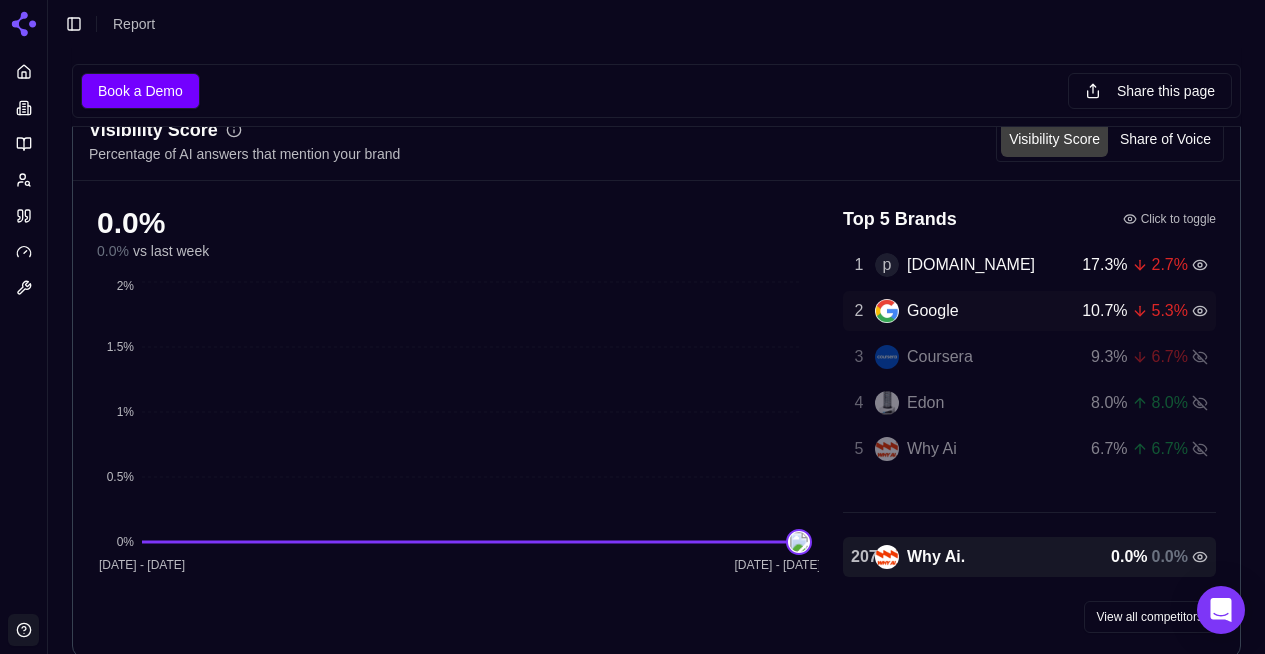click on "Google" at bounding box center [933, 311] 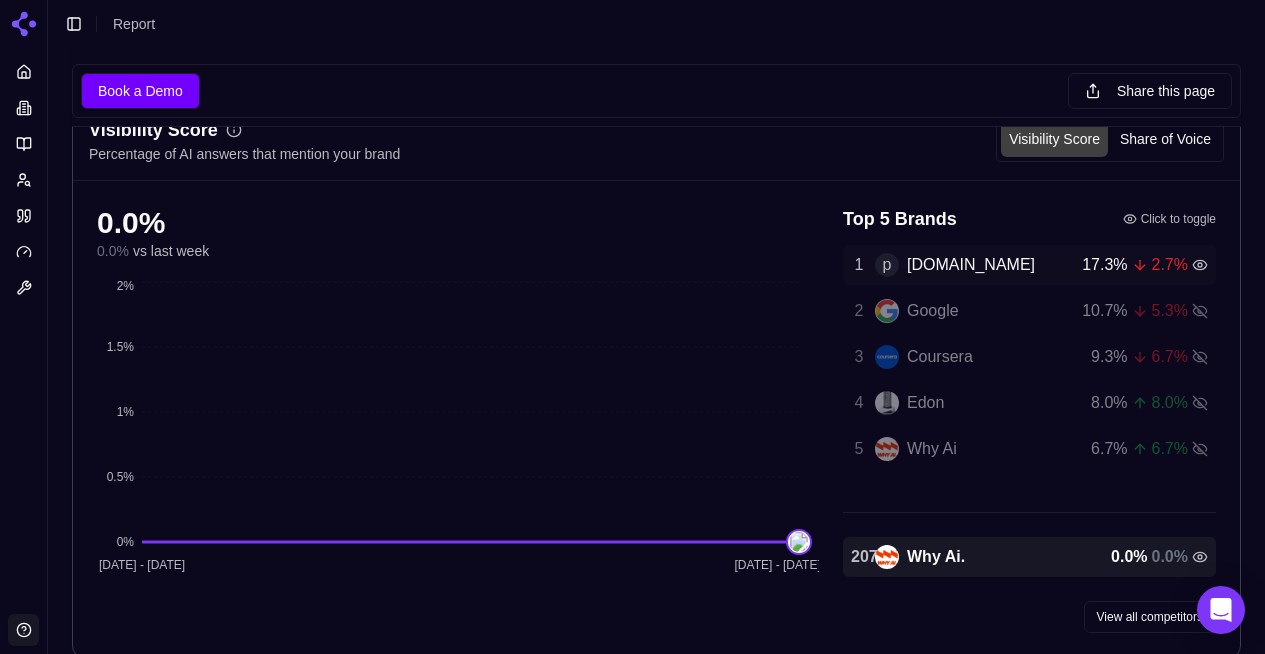 click on "[DOMAIN_NAME]" at bounding box center (971, 265) 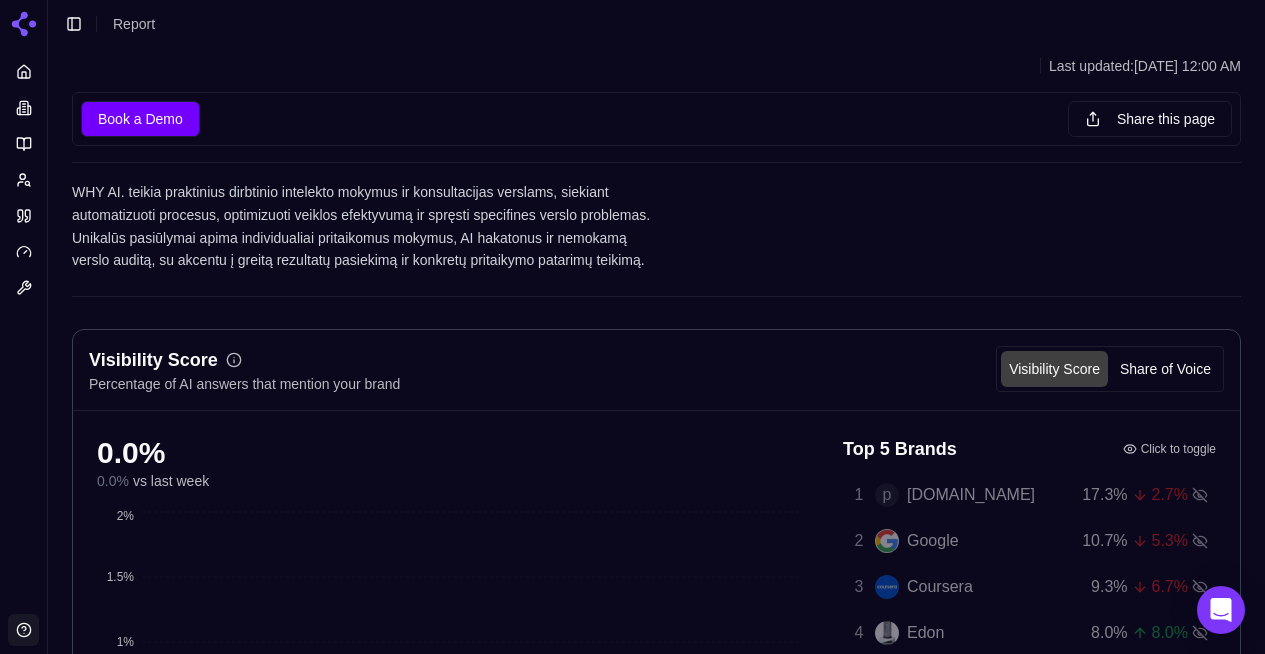 scroll, scrollTop: 0, scrollLeft: 0, axis: both 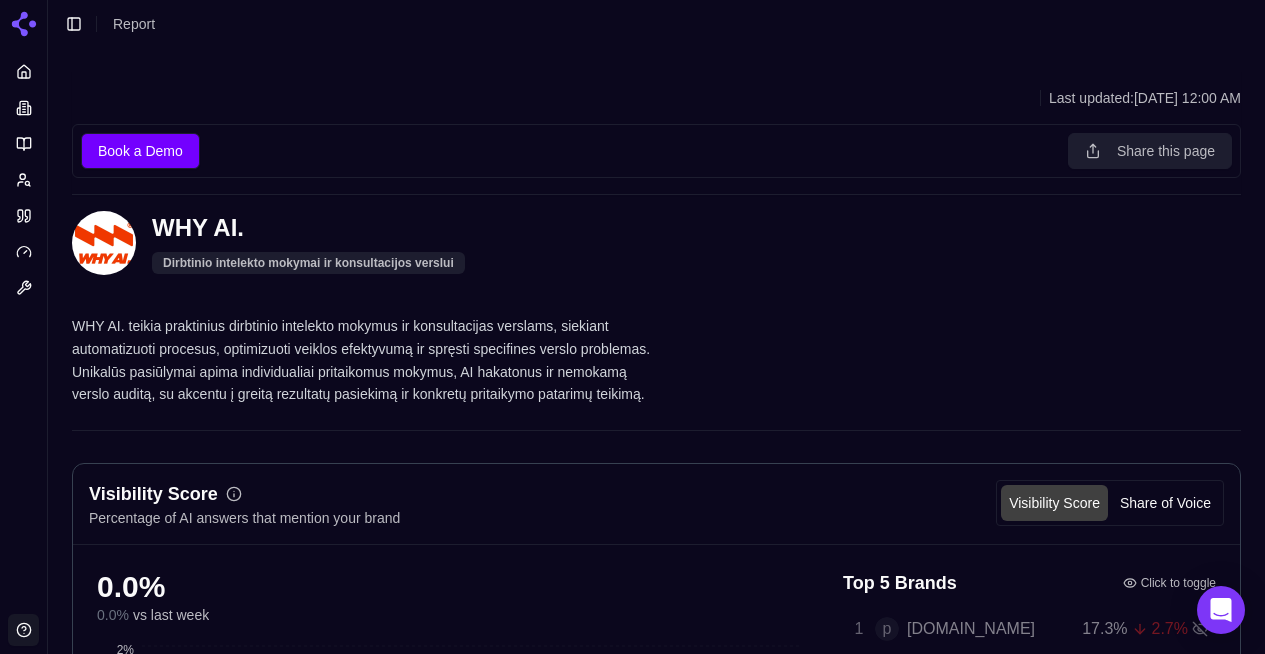 click on "Share this page" at bounding box center [1150, 151] 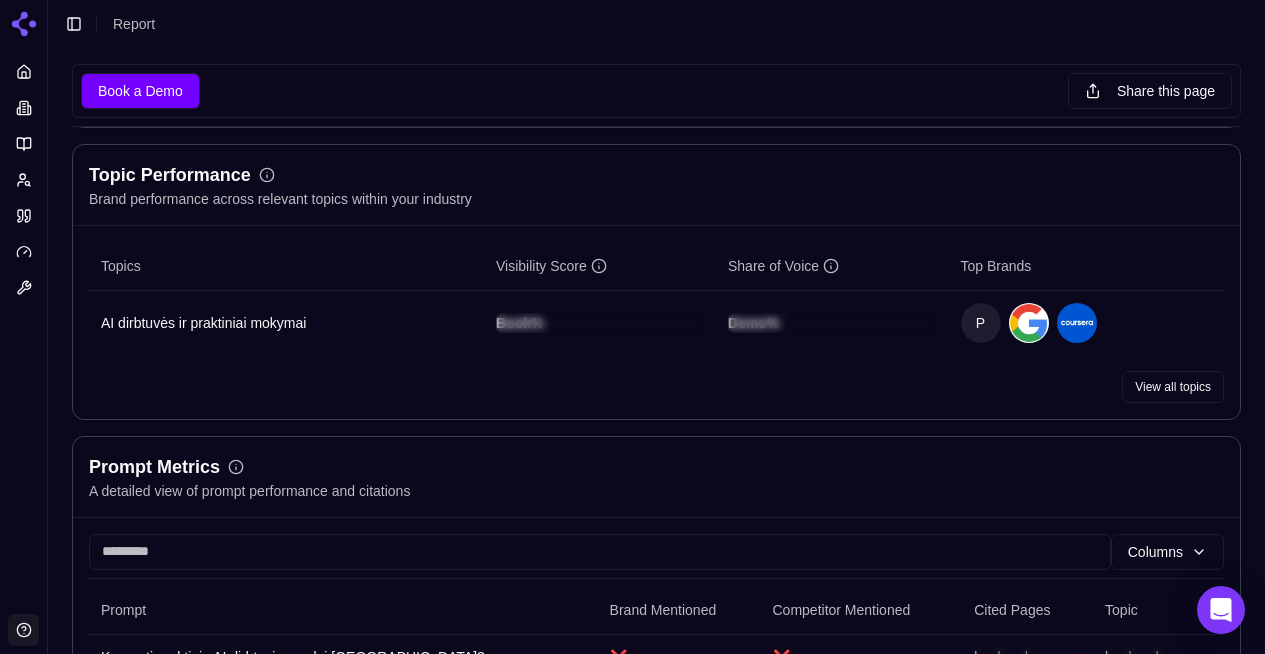 scroll, scrollTop: 1077, scrollLeft: 0, axis: vertical 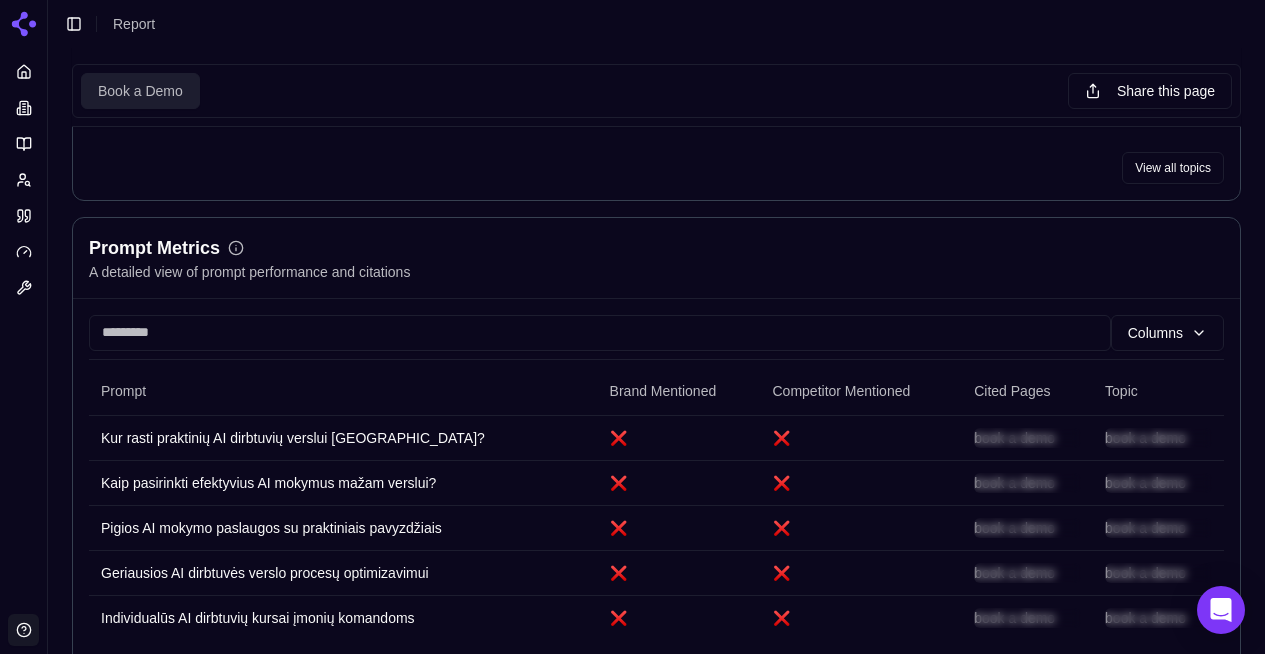 click on "Book a Demo" at bounding box center [140, 91] 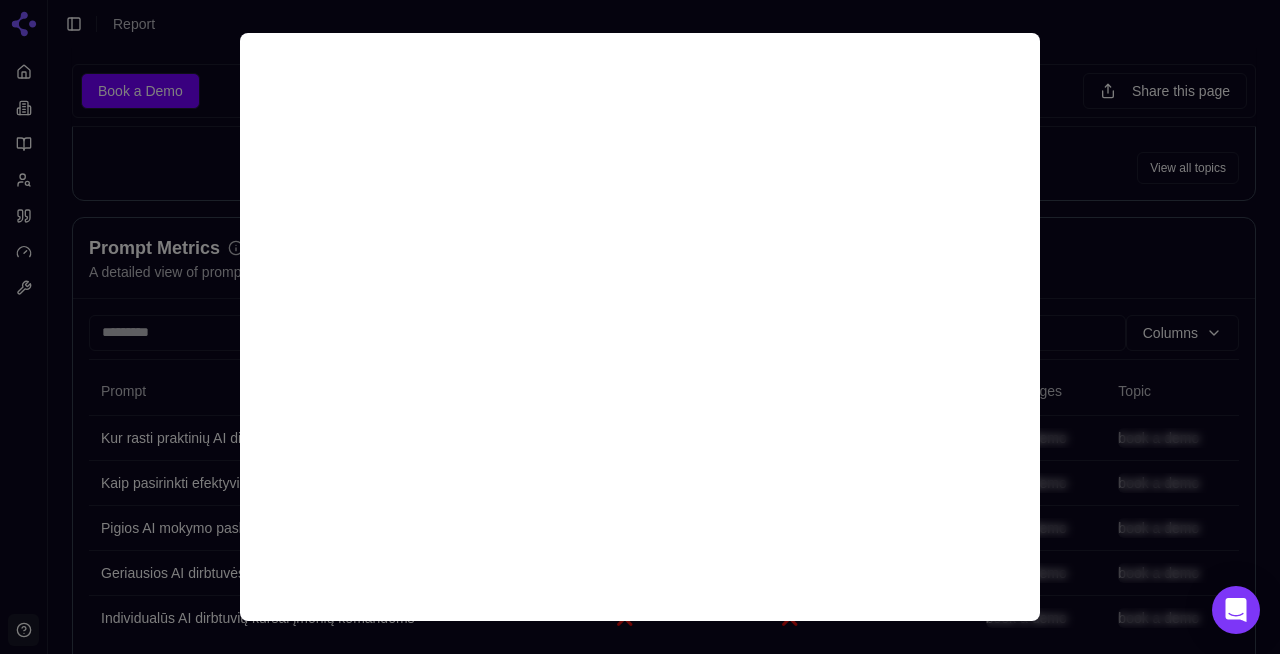click at bounding box center [640, 327] 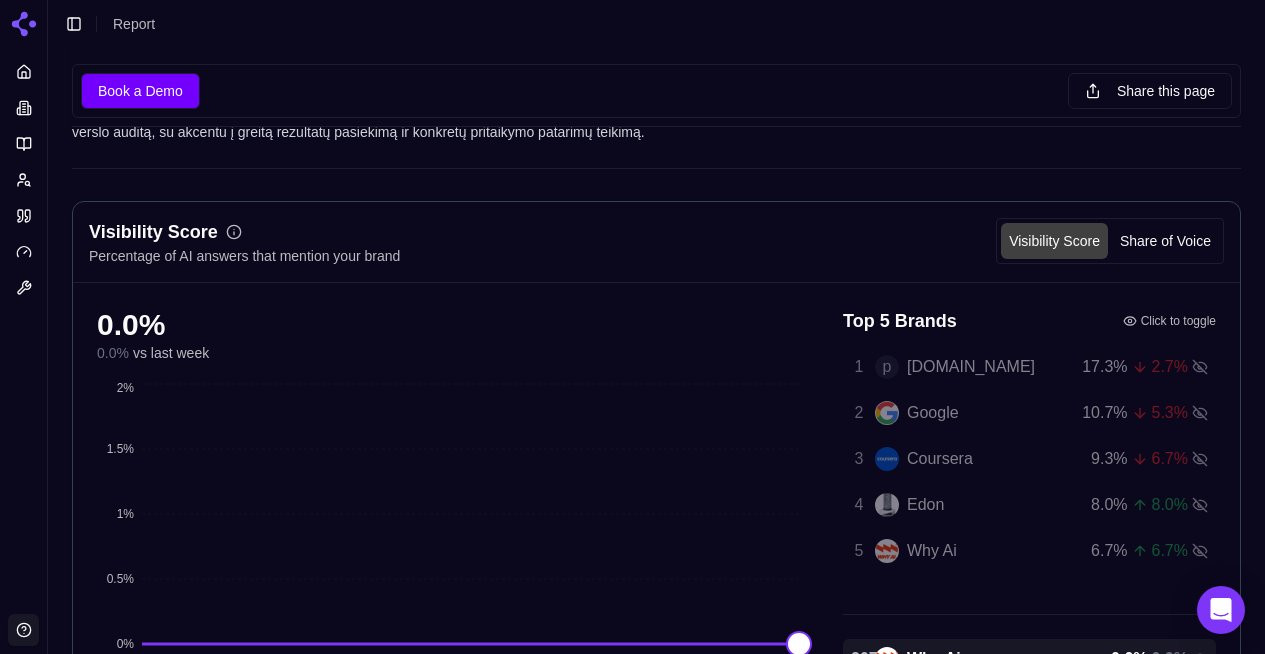 scroll, scrollTop: 288, scrollLeft: 0, axis: vertical 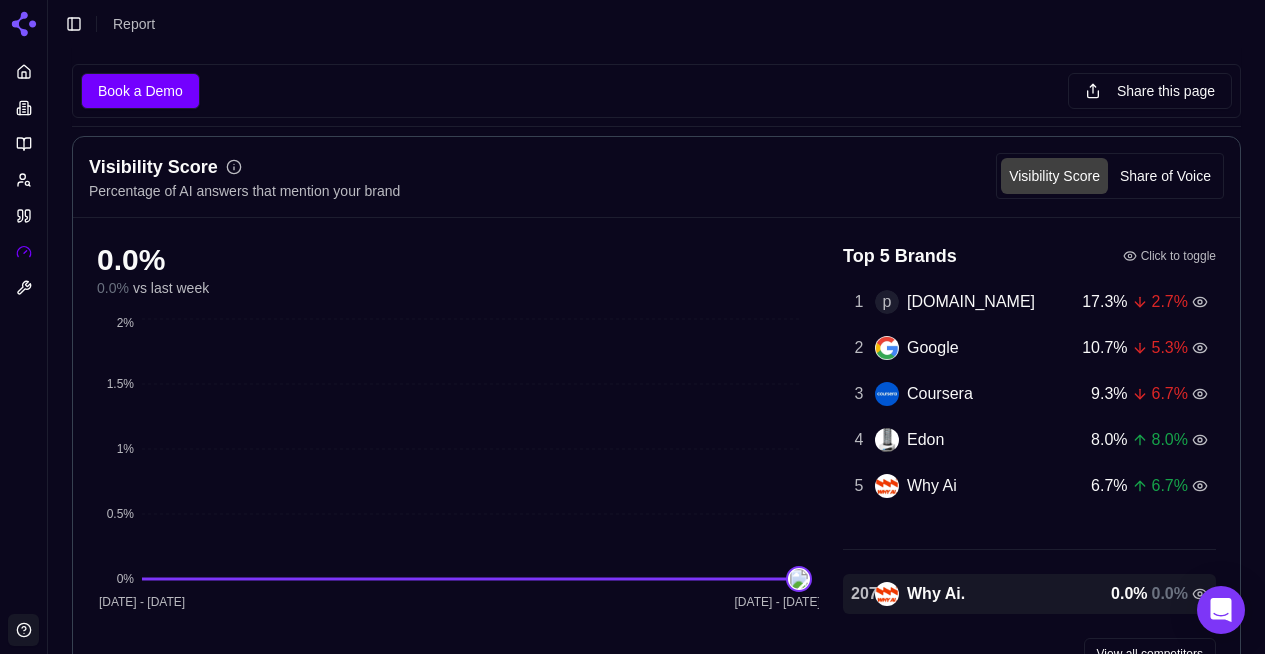 click 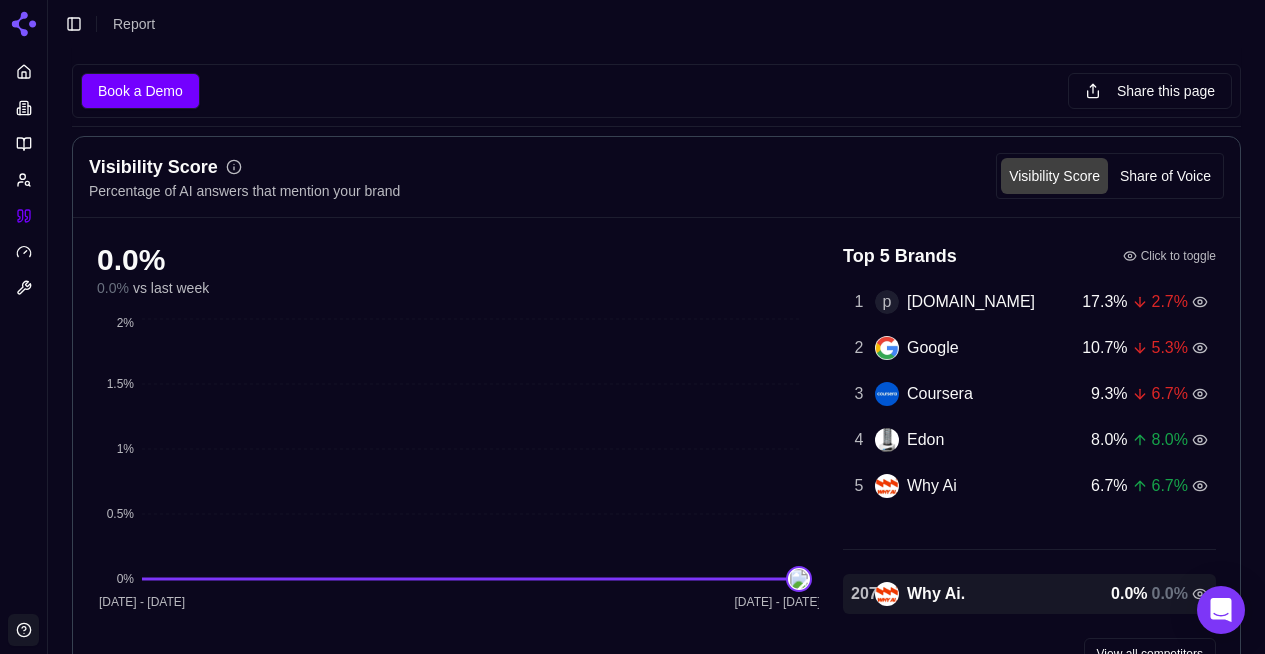 scroll, scrollTop: 0, scrollLeft: 0, axis: both 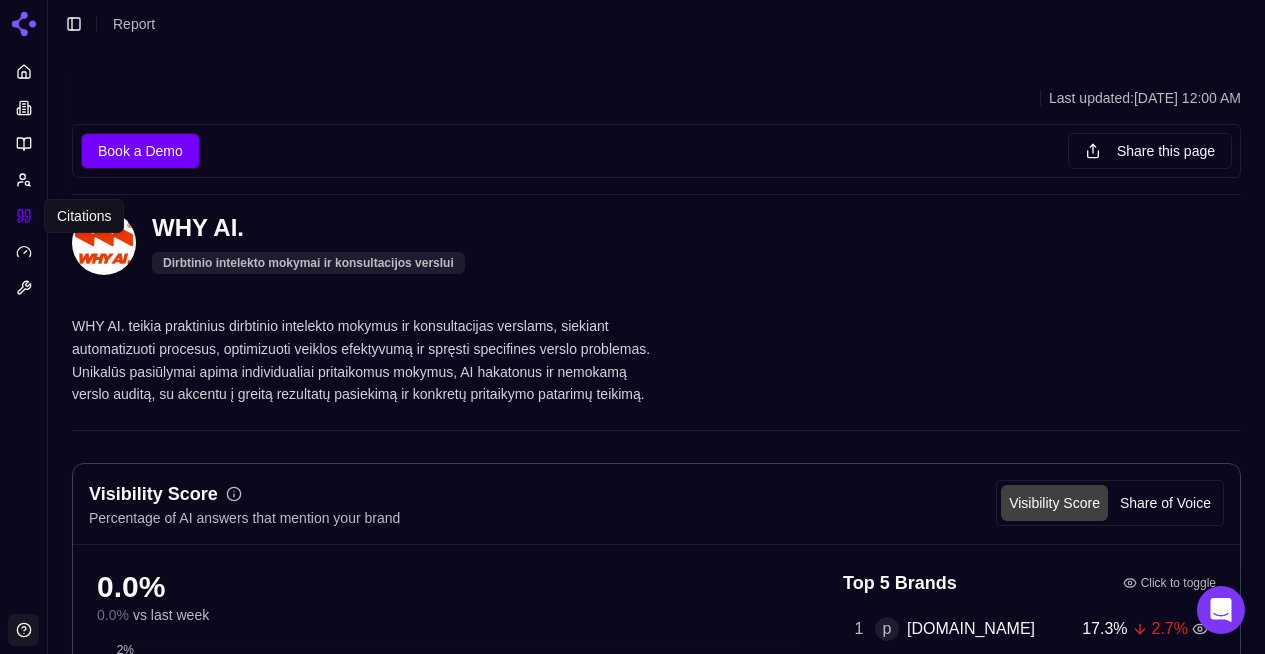 click 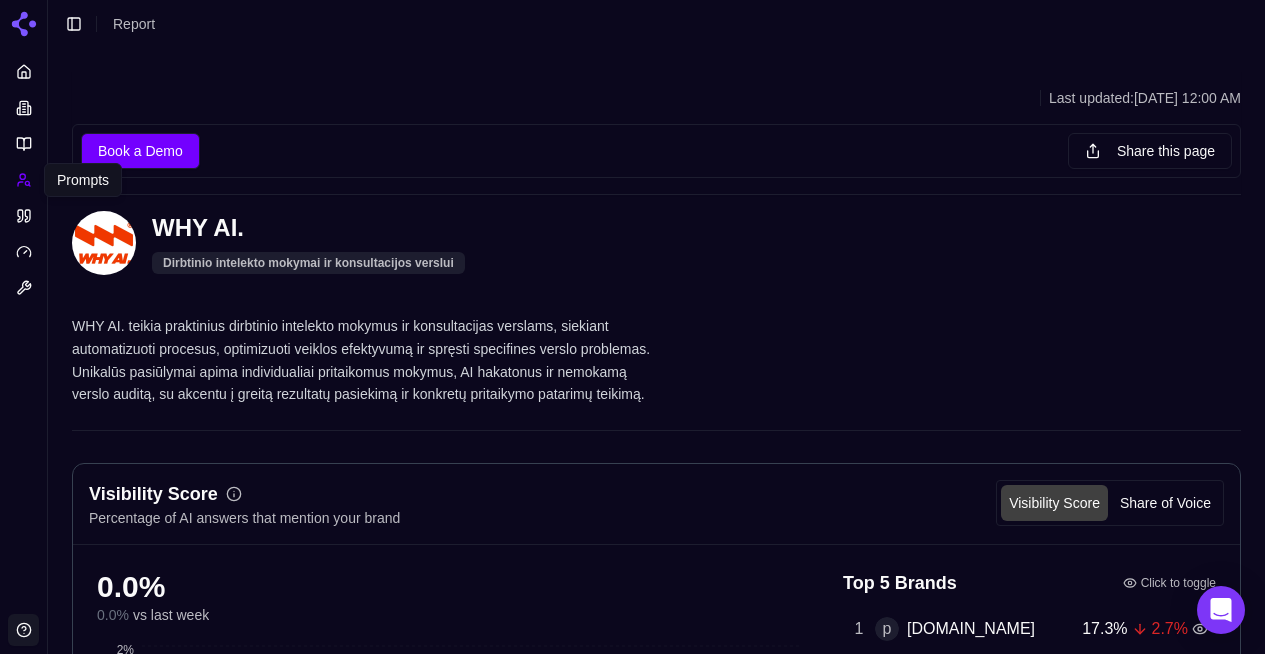 click 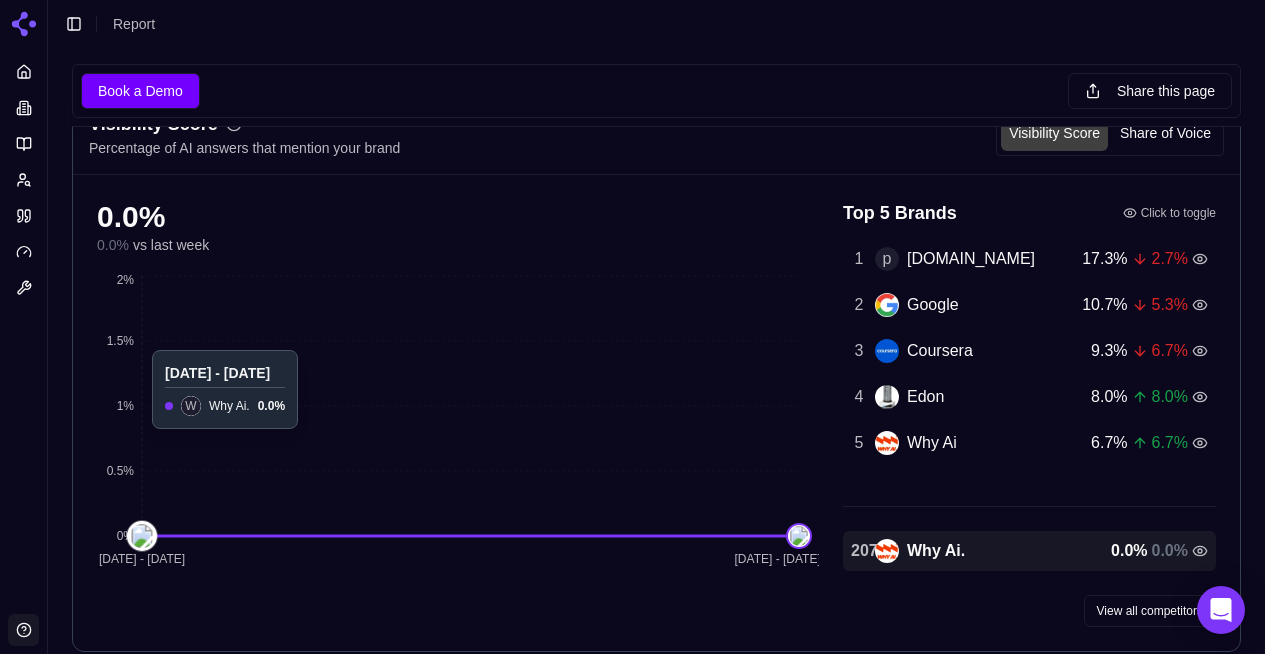 scroll, scrollTop: 374, scrollLeft: 0, axis: vertical 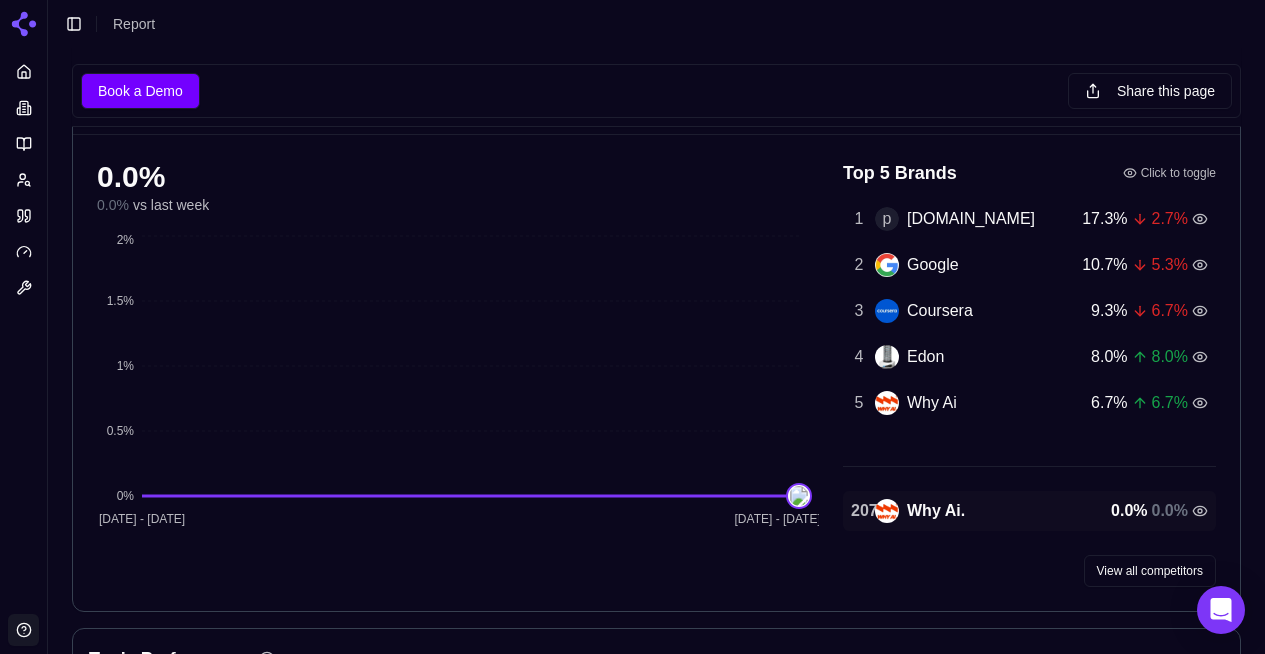 click on "207" at bounding box center (859, 511) 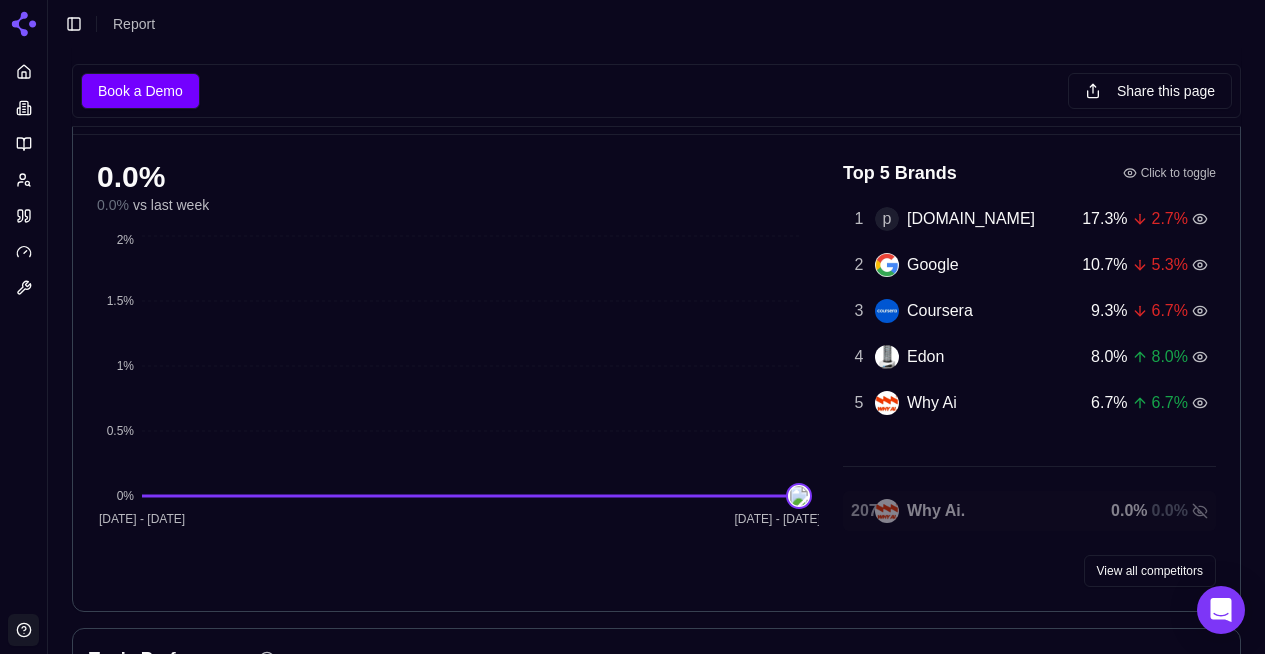click on "207" at bounding box center (859, 511) 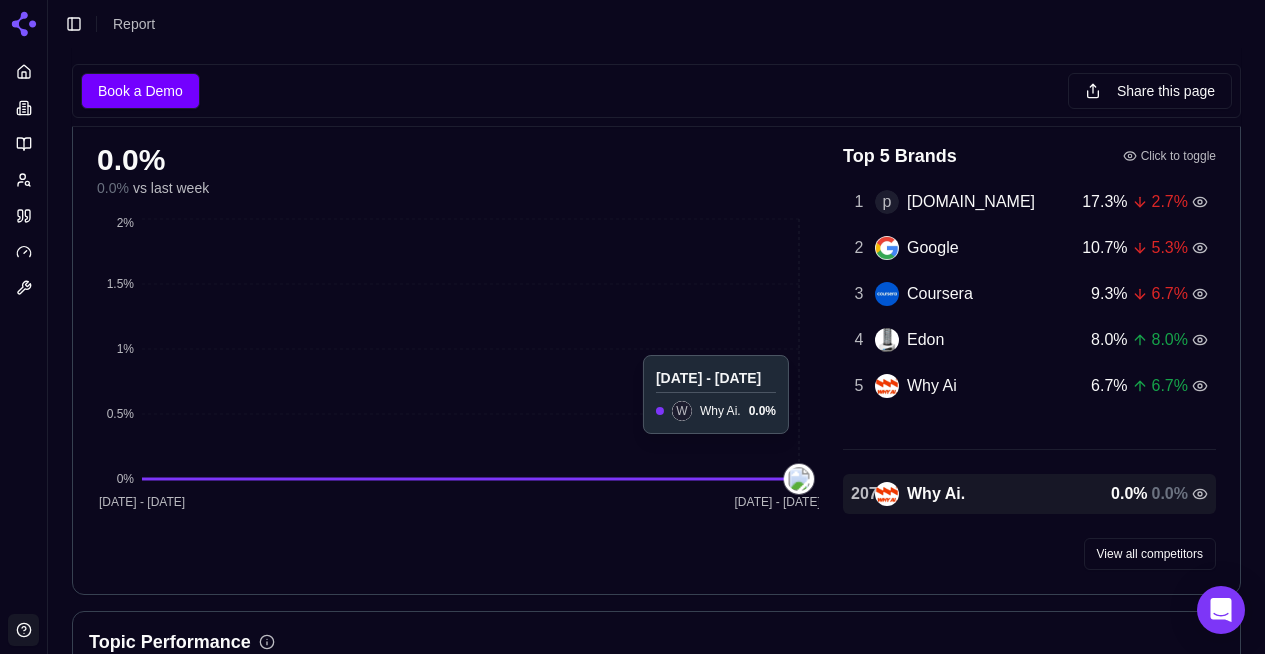 scroll, scrollTop: 401, scrollLeft: 0, axis: vertical 